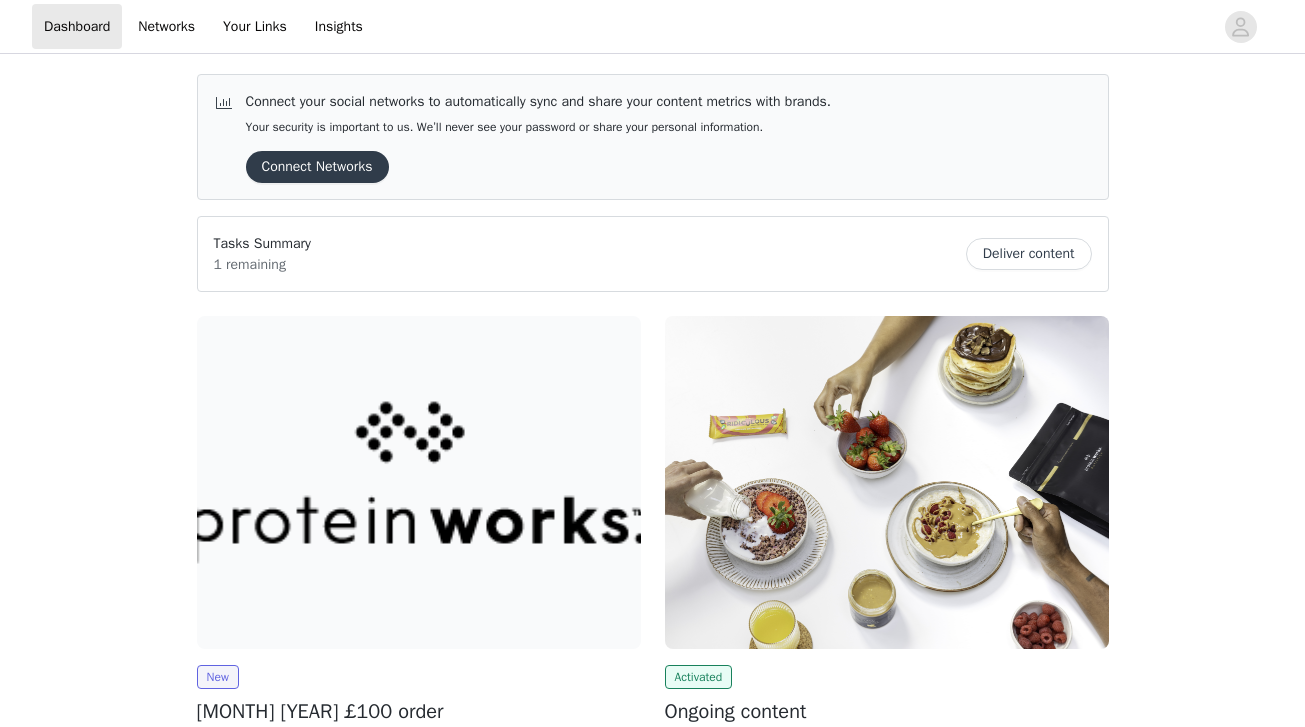 scroll, scrollTop: 0, scrollLeft: 0, axis: both 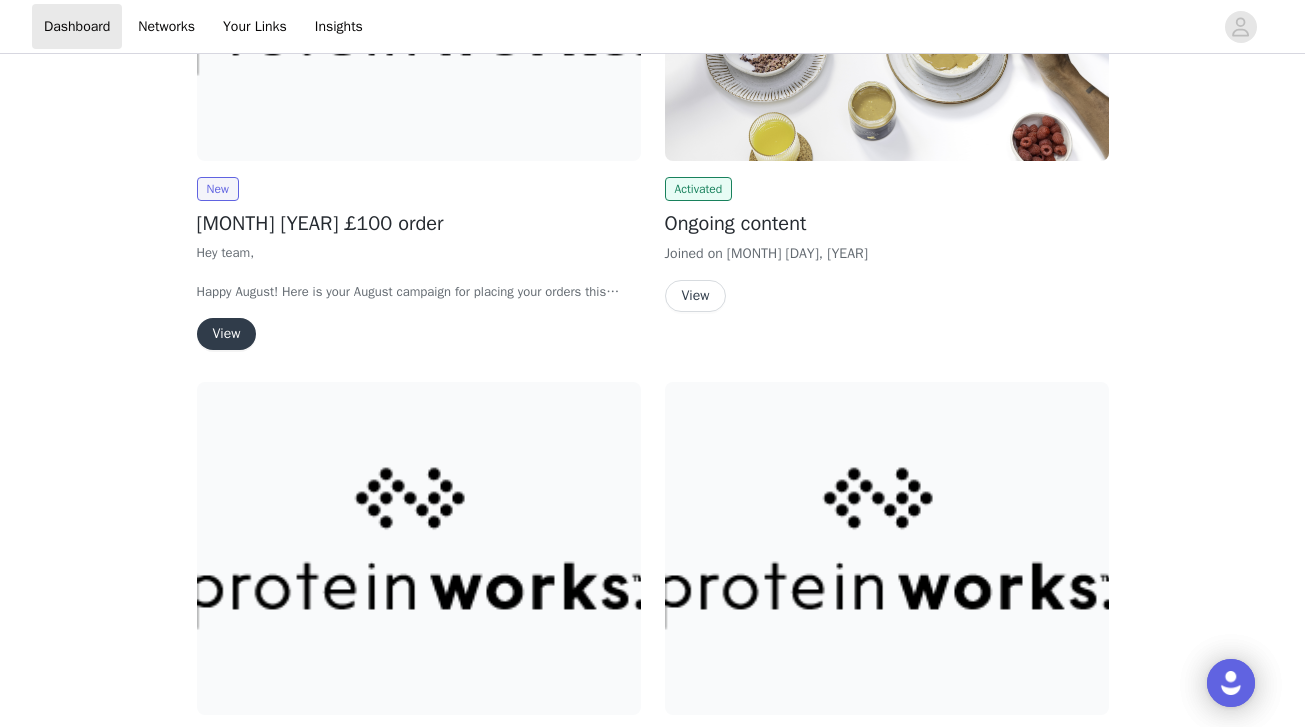 click on "View" at bounding box center (227, 334) 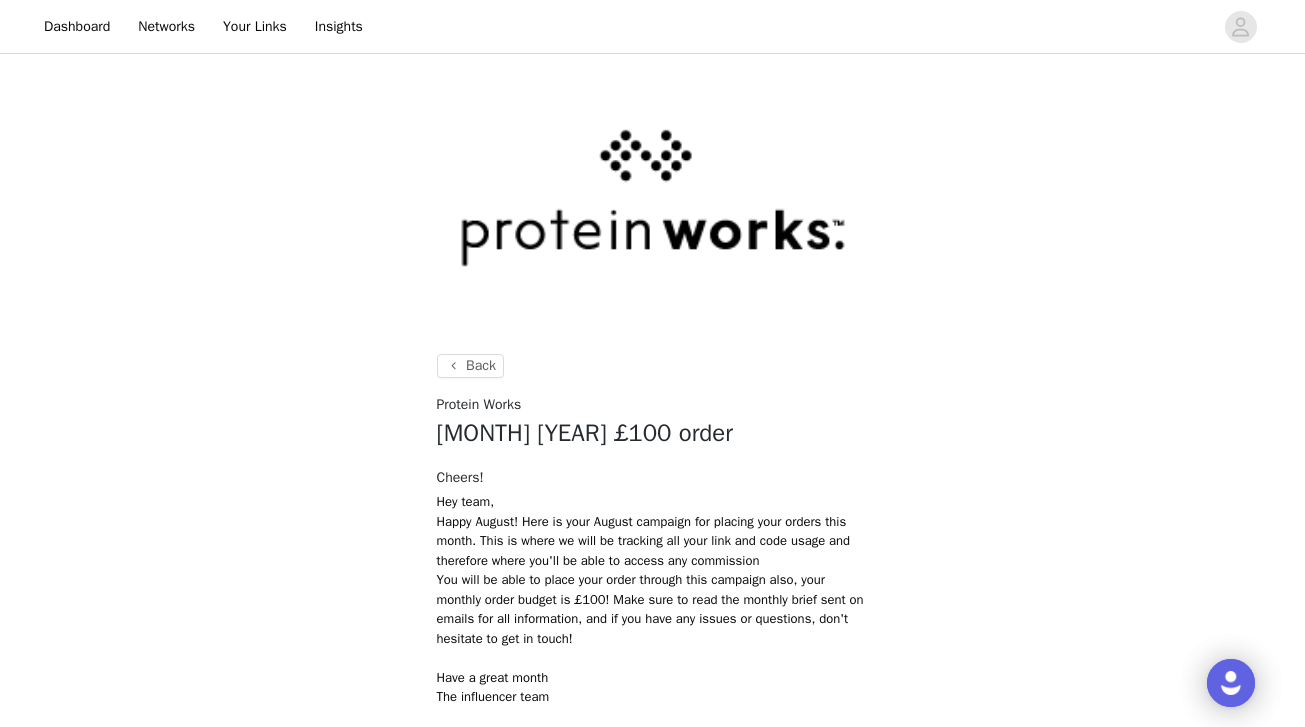 scroll, scrollTop: 256, scrollLeft: 0, axis: vertical 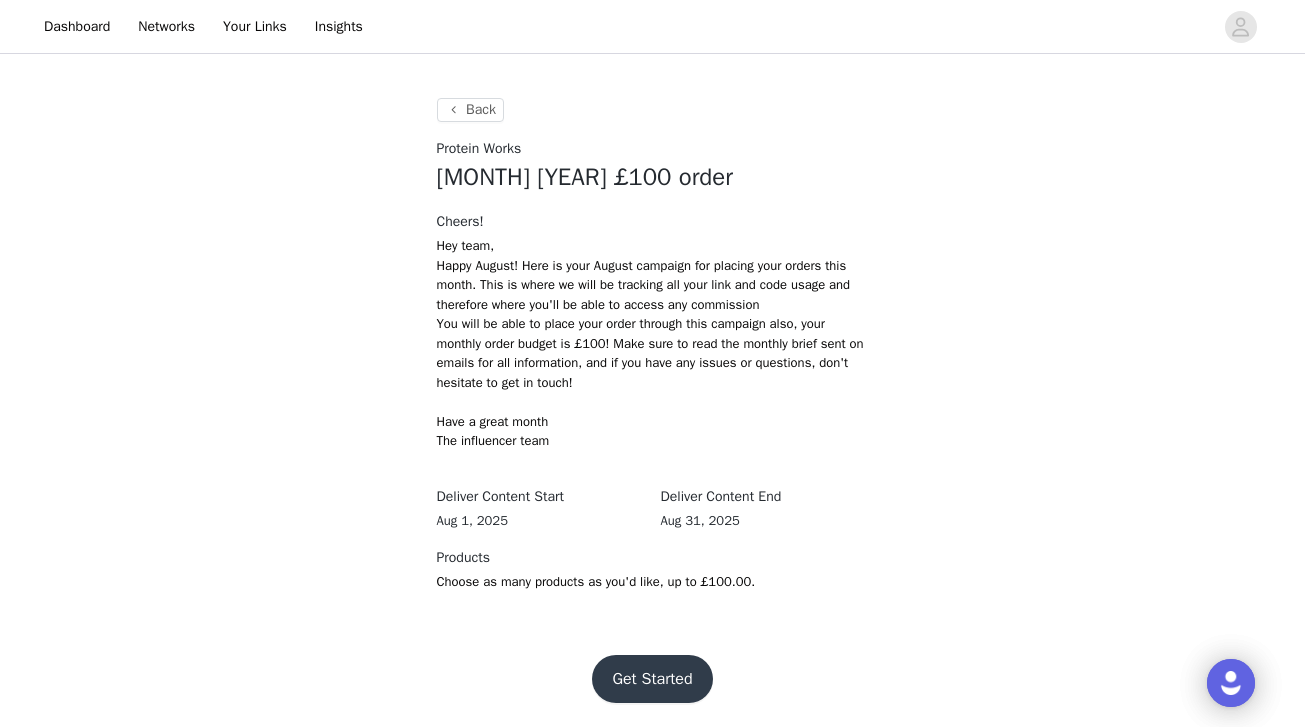 click on "Get Started" at bounding box center [652, 679] 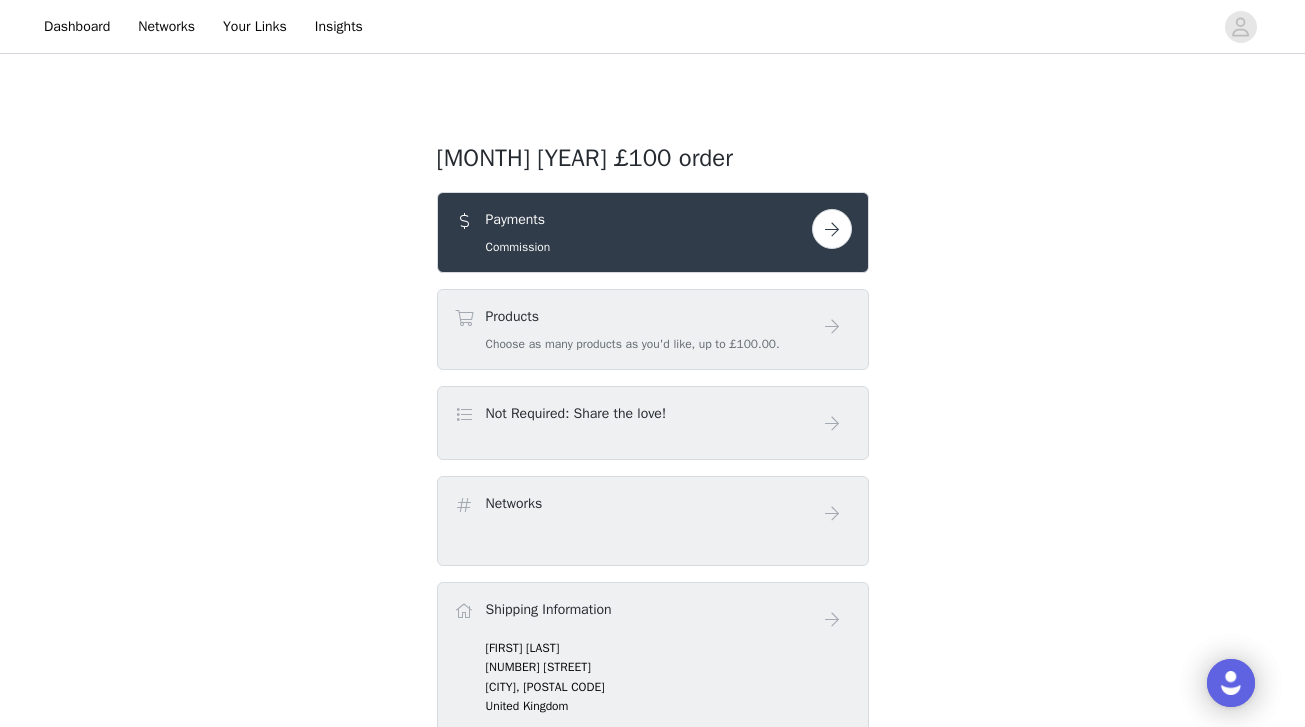 scroll, scrollTop: 237, scrollLeft: 0, axis: vertical 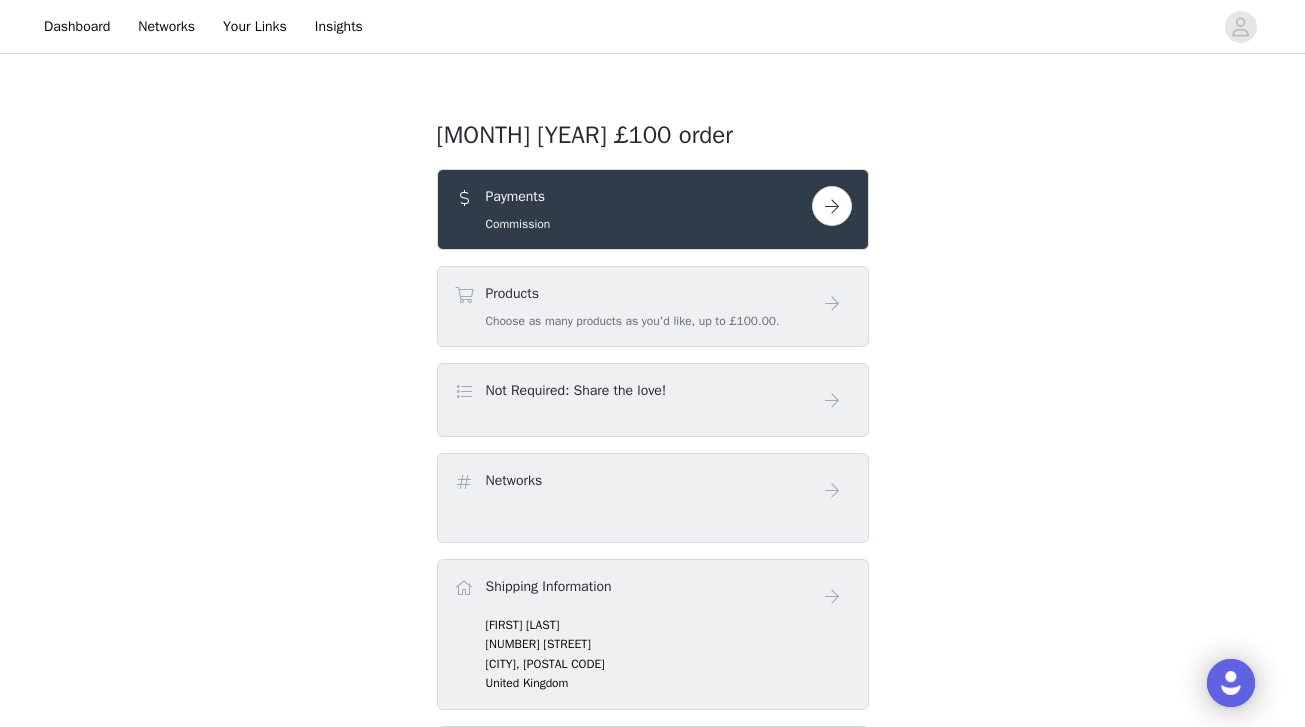click at bounding box center (832, 206) 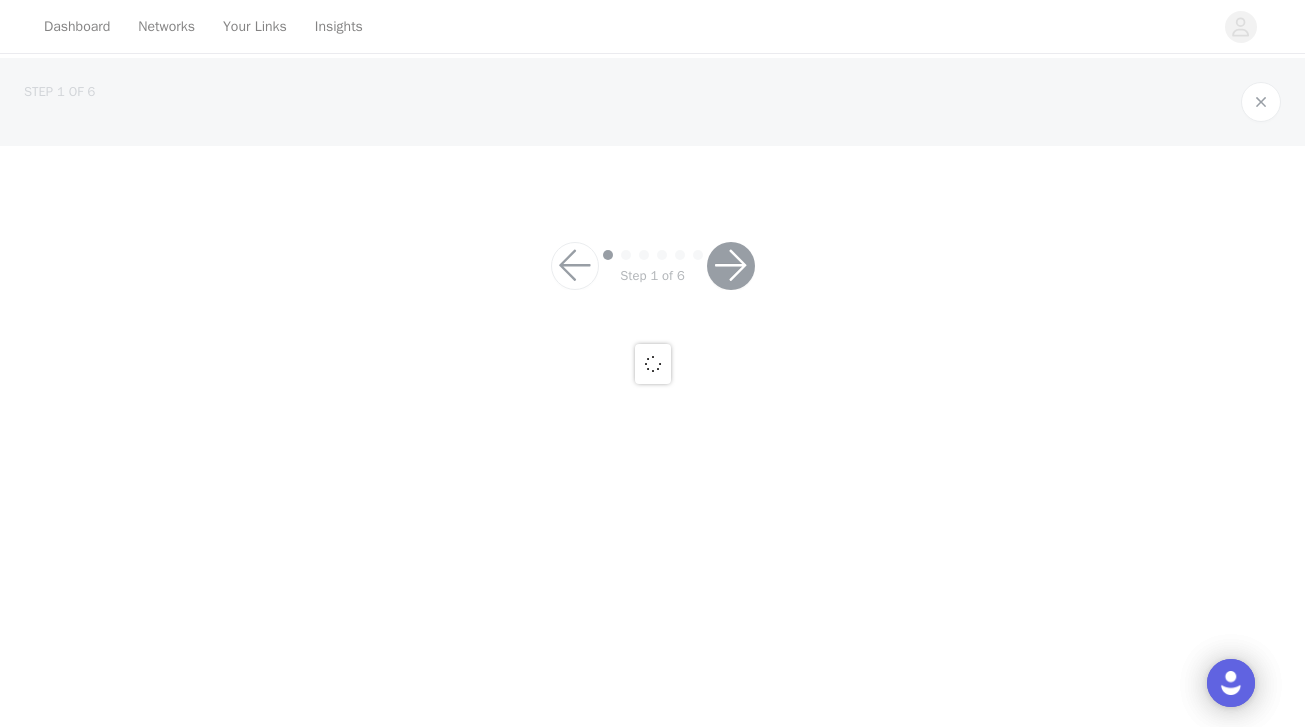scroll, scrollTop: 0, scrollLeft: 0, axis: both 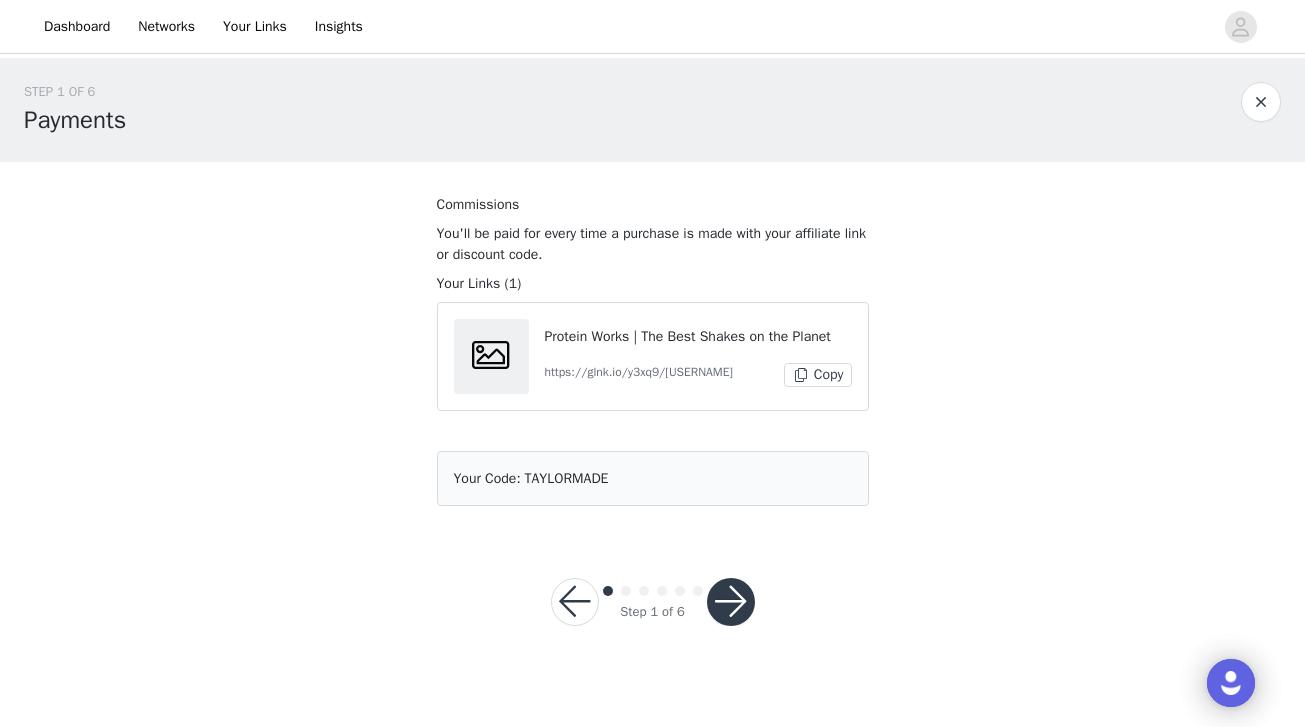 click at bounding box center [731, 602] 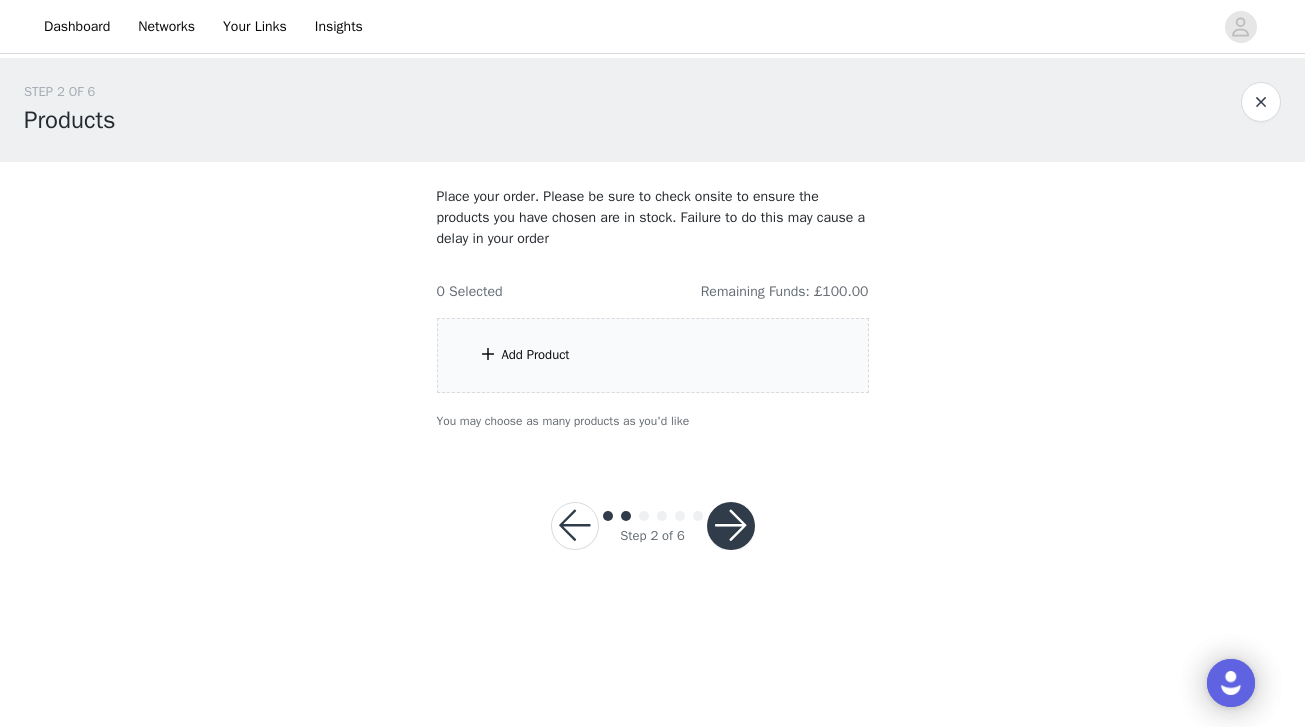 click at bounding box center (731, 526) 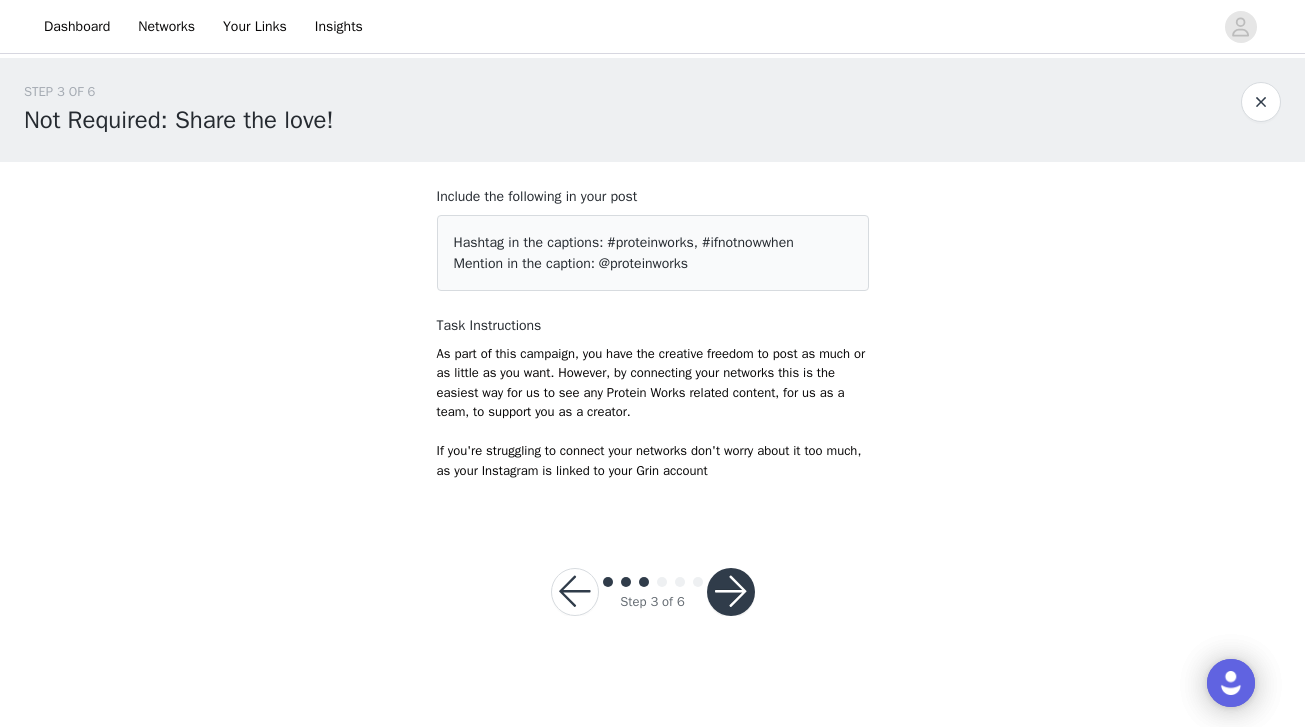 click at bounding box center [575, 592] 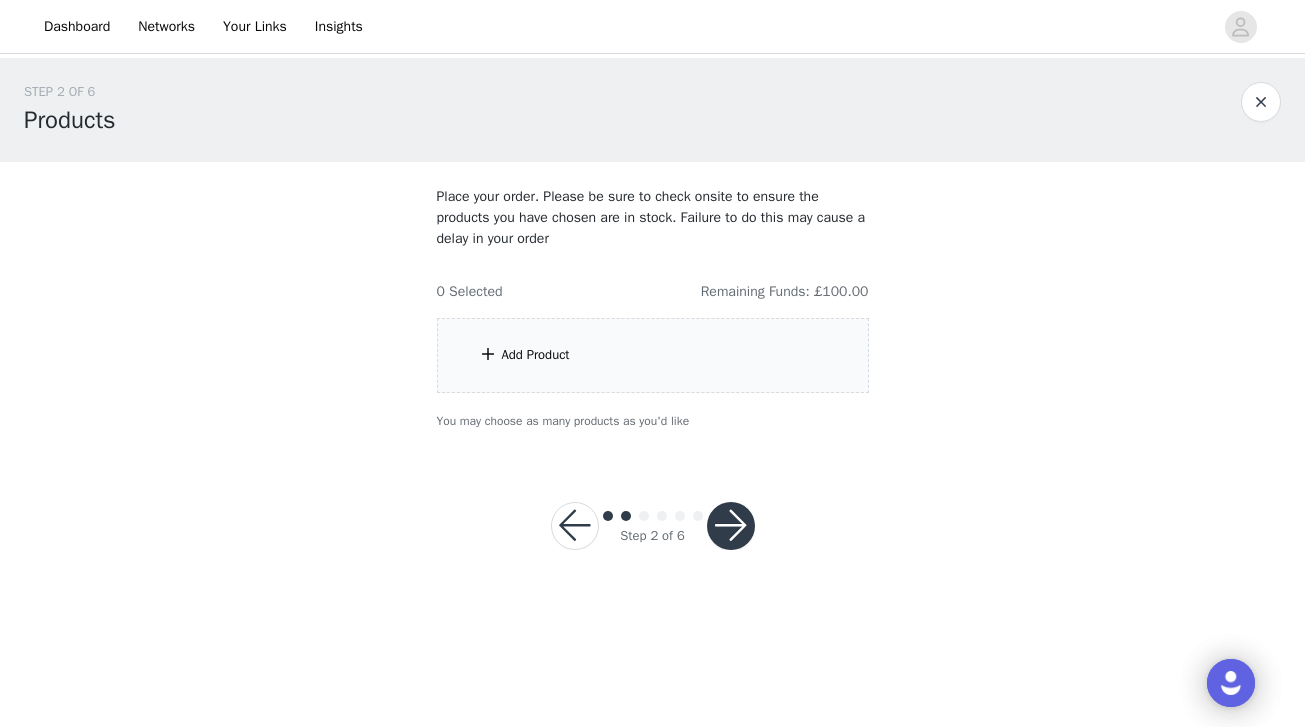 click on "Add Product" at bounding box center (653, 355) 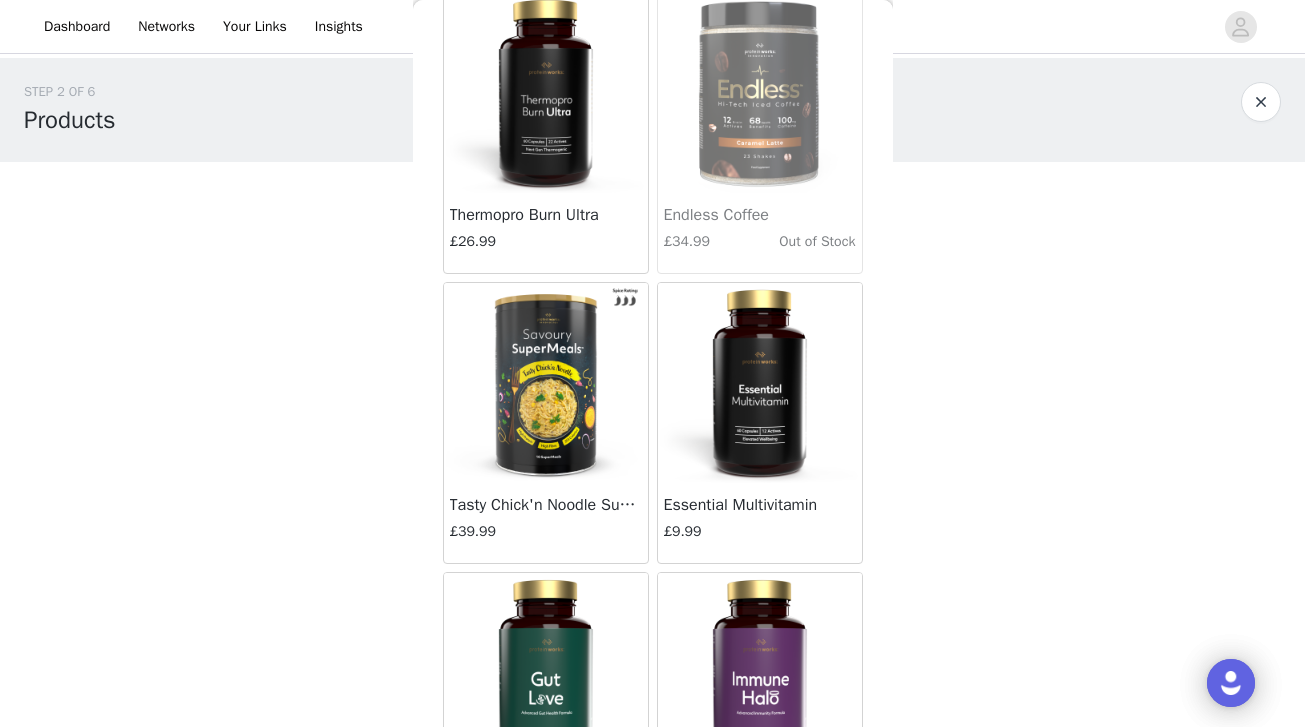 scroll, scrollTop: 2333, scrollLeft: 0, axis: vertical 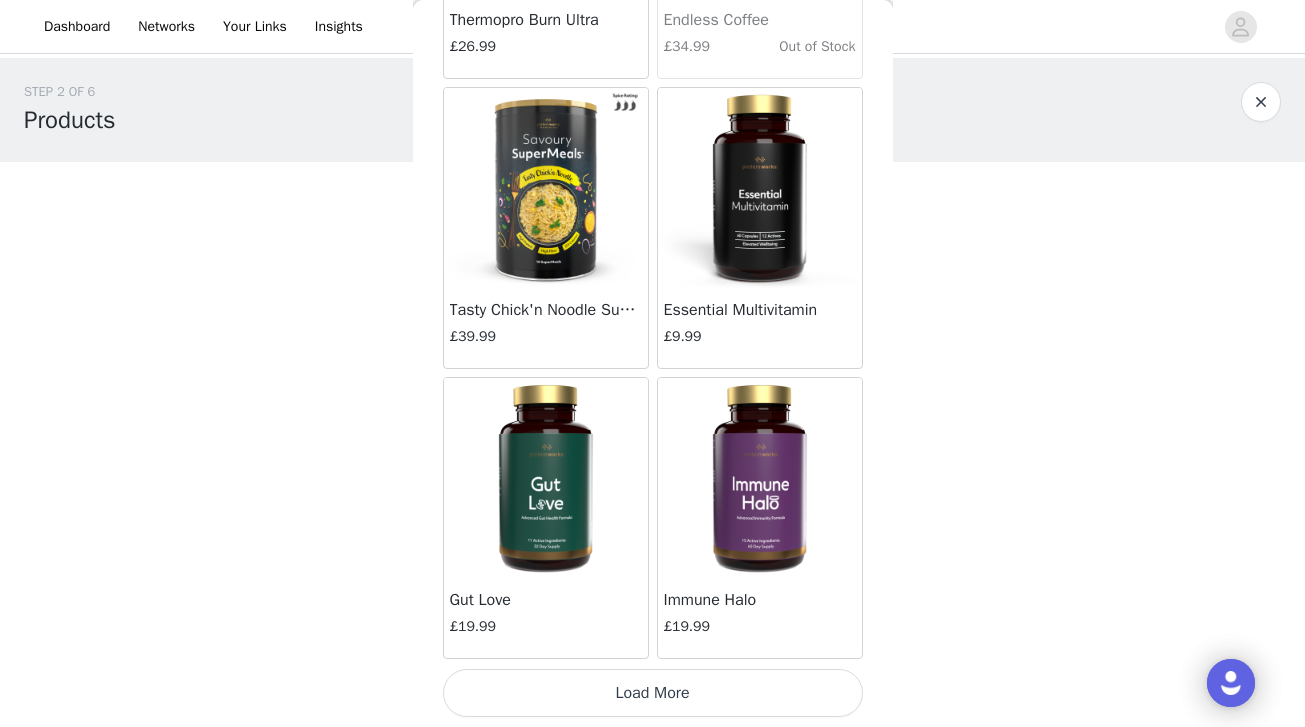 click on "Load More" at bounding box center [653, 693] 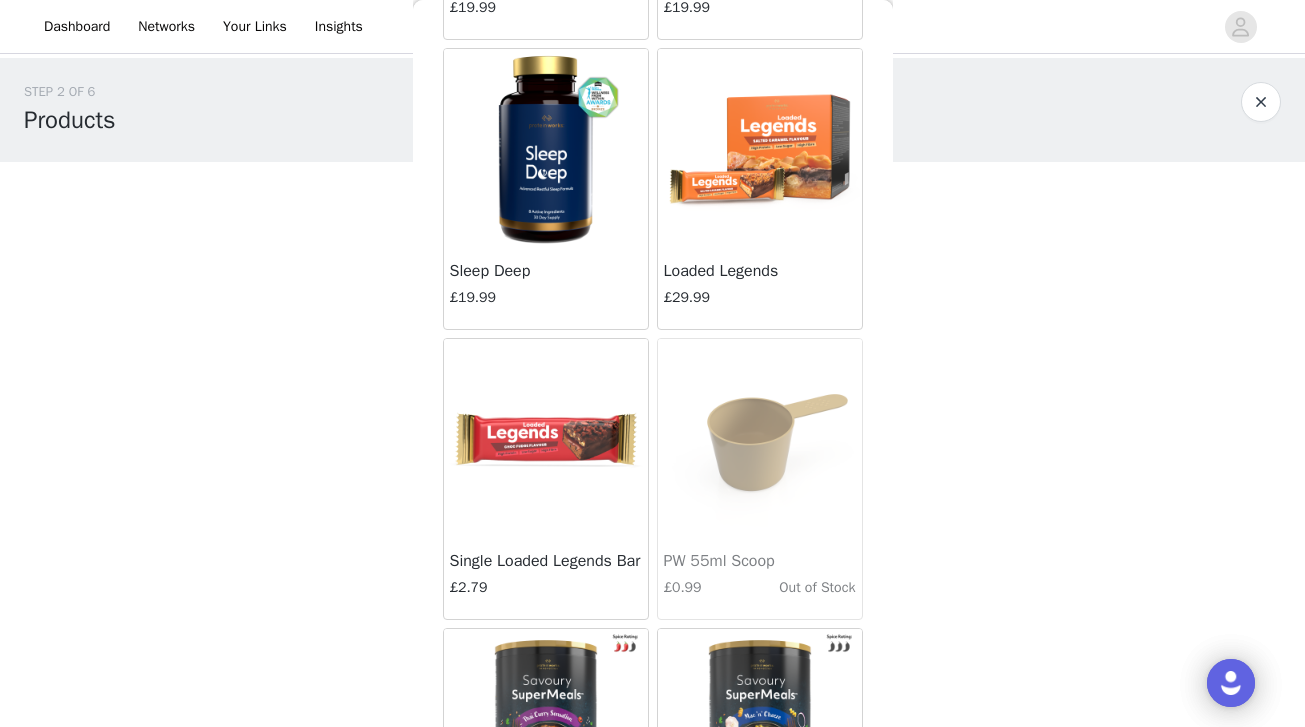 scroll, scrollTop: 2951, scrollLeft: 0, axis: vertical 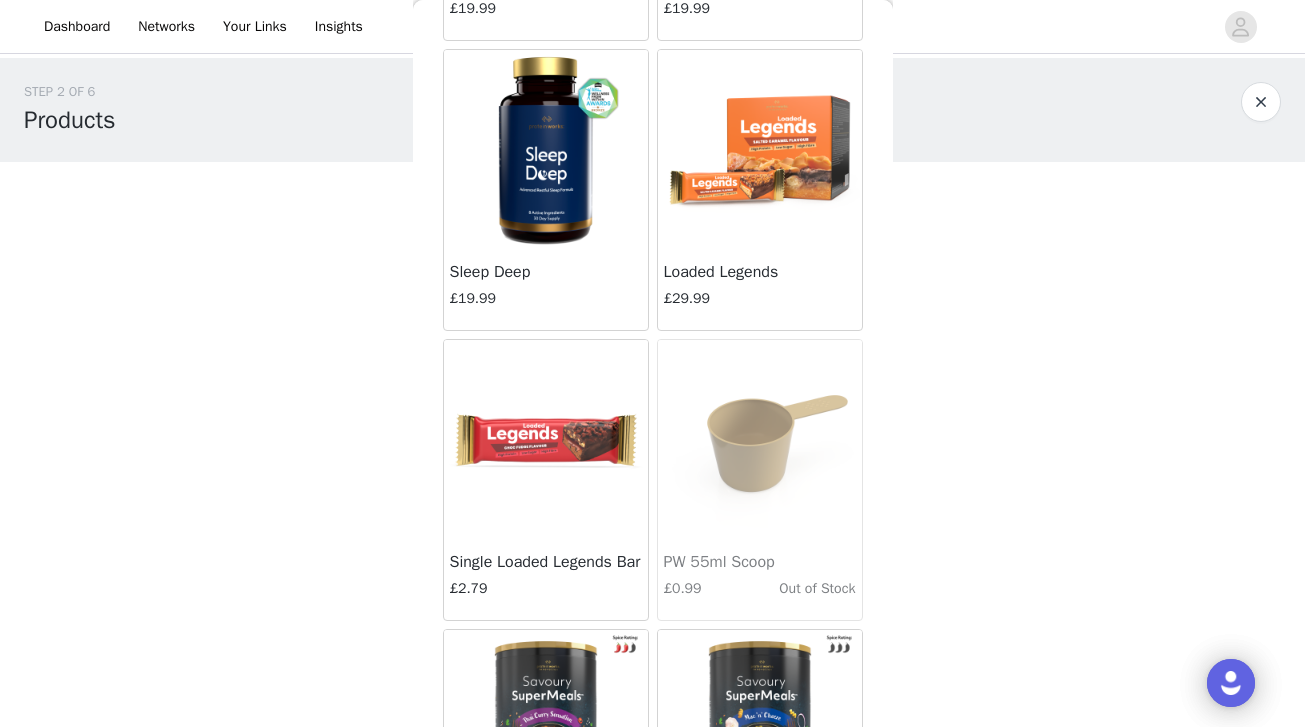 click at bounding box center [760, 150] 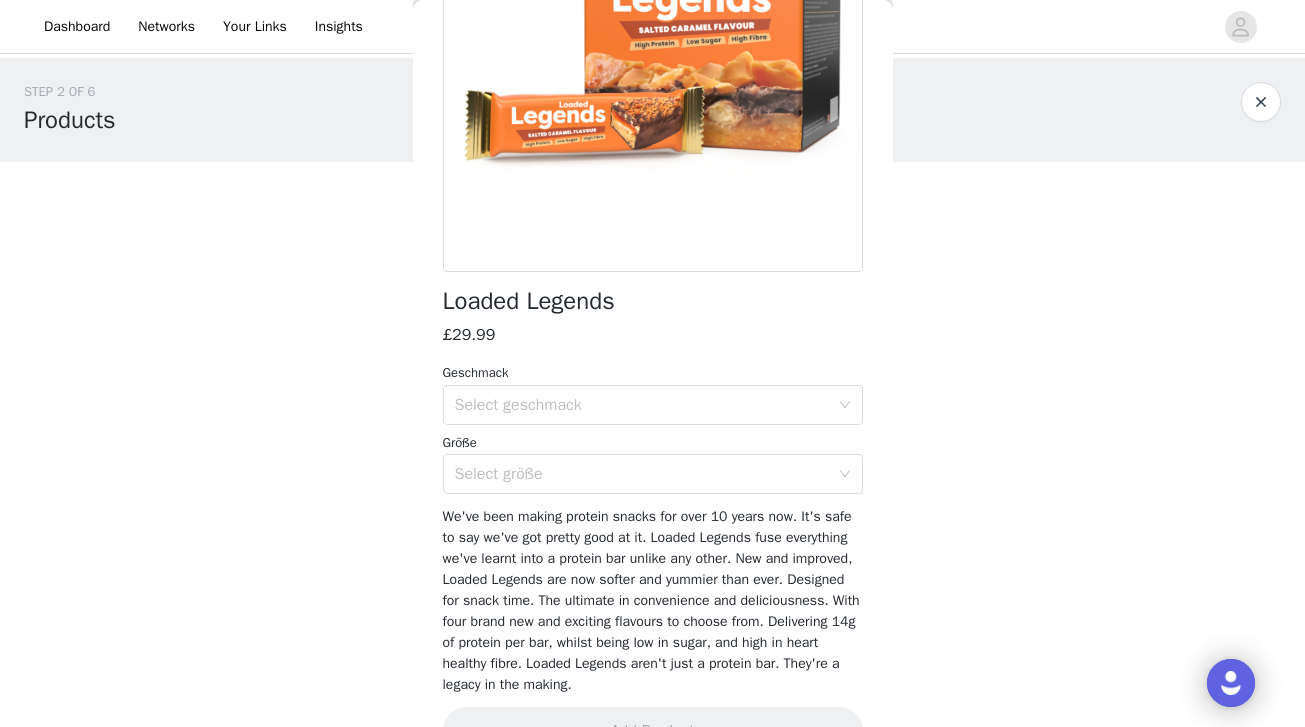 scroll, scrollTop: 330, scrollLeft: 0, axis: vertical 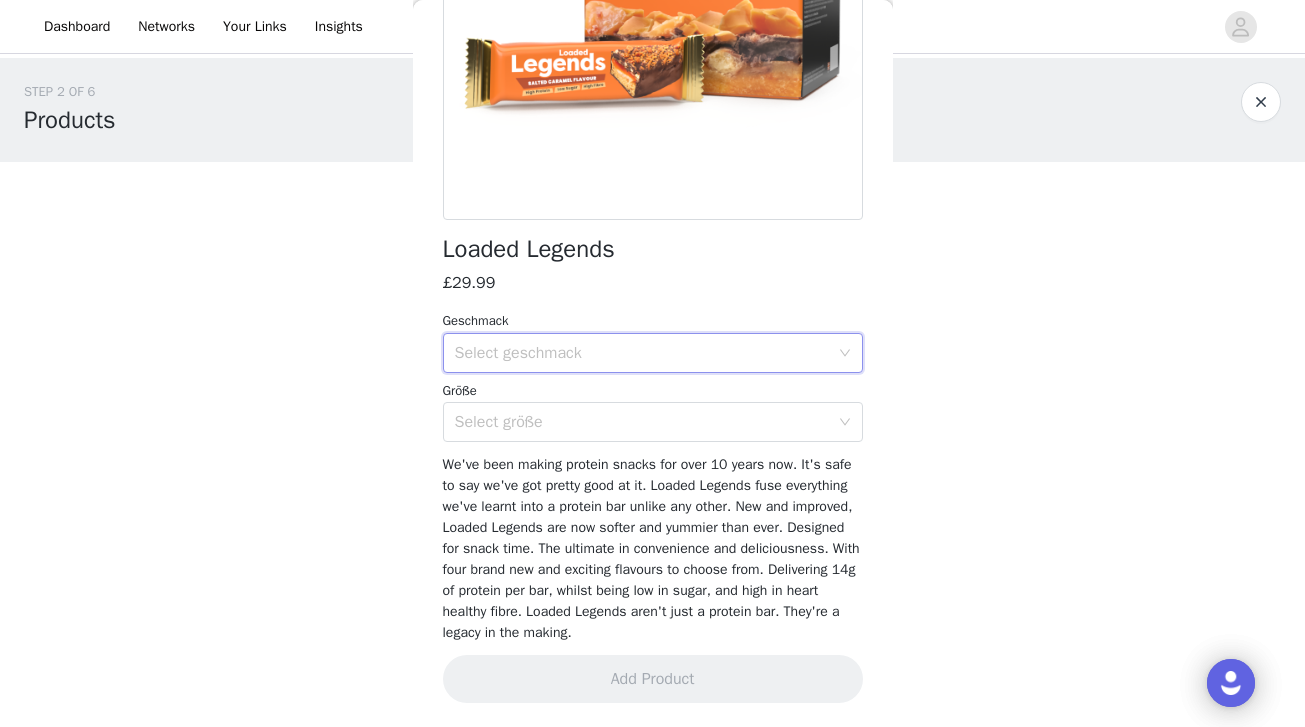 click on "Select geschmack" at bounding box center [646, 353] 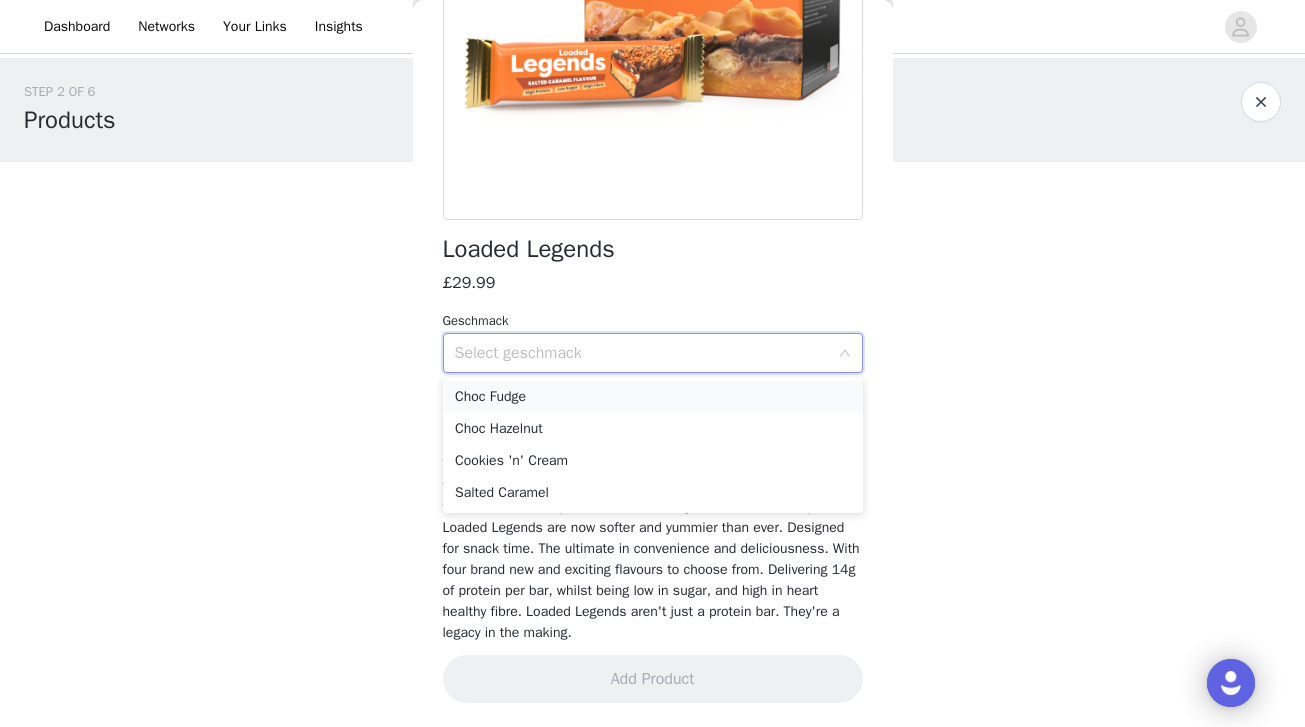 click on "Choc Fudge" at bounding box center [653, 397] 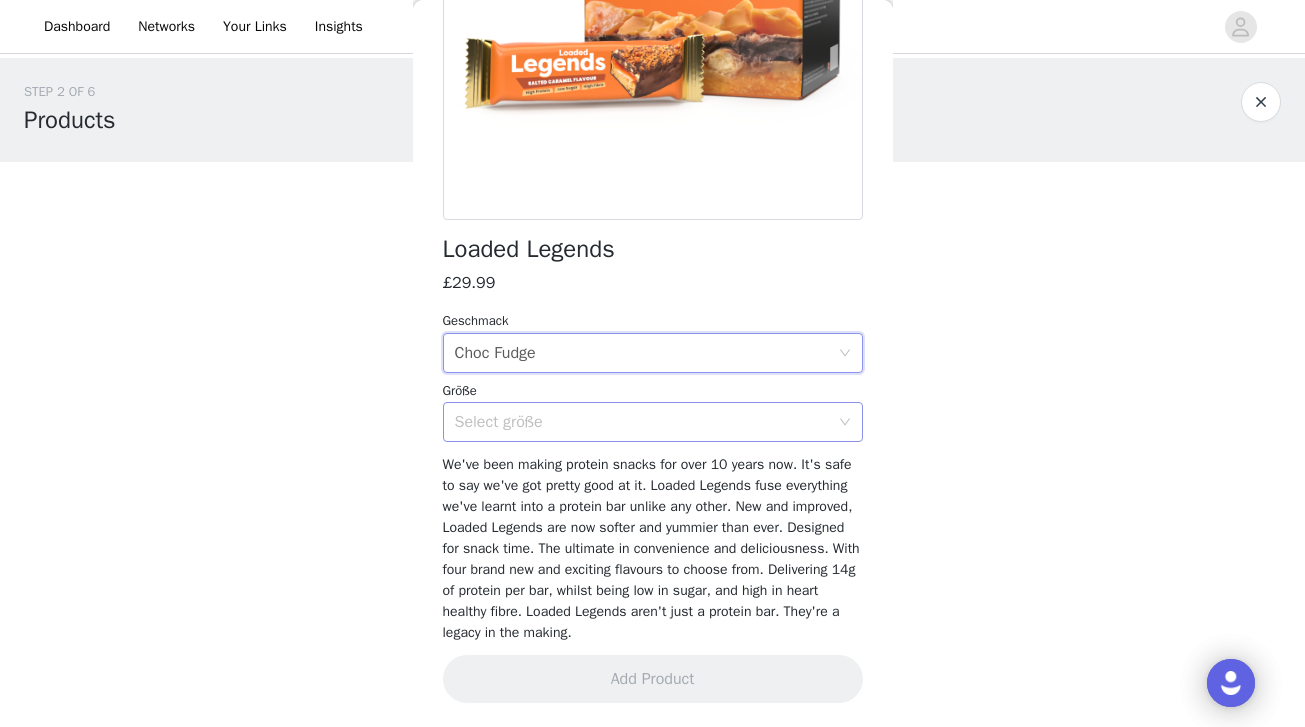 click on "Select größe" at bounding box center (642, 422) 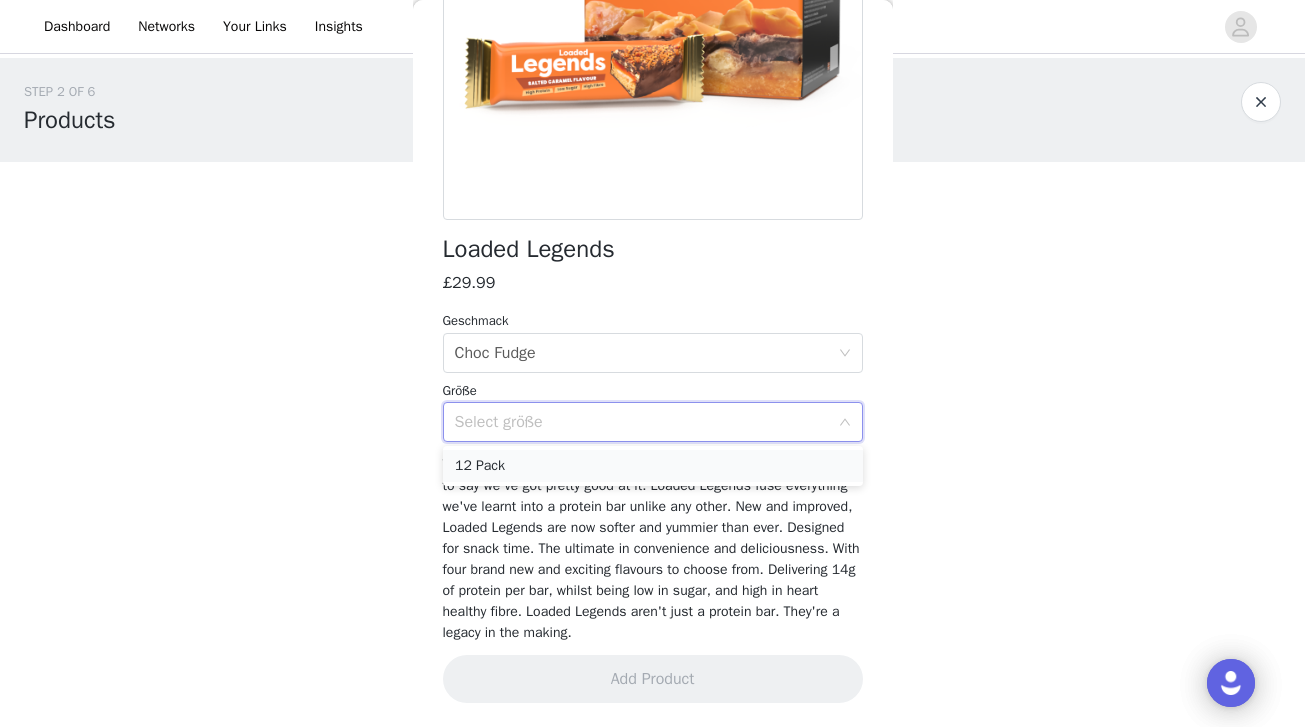 click on "12 Pack" at bounding box center (653, 466) 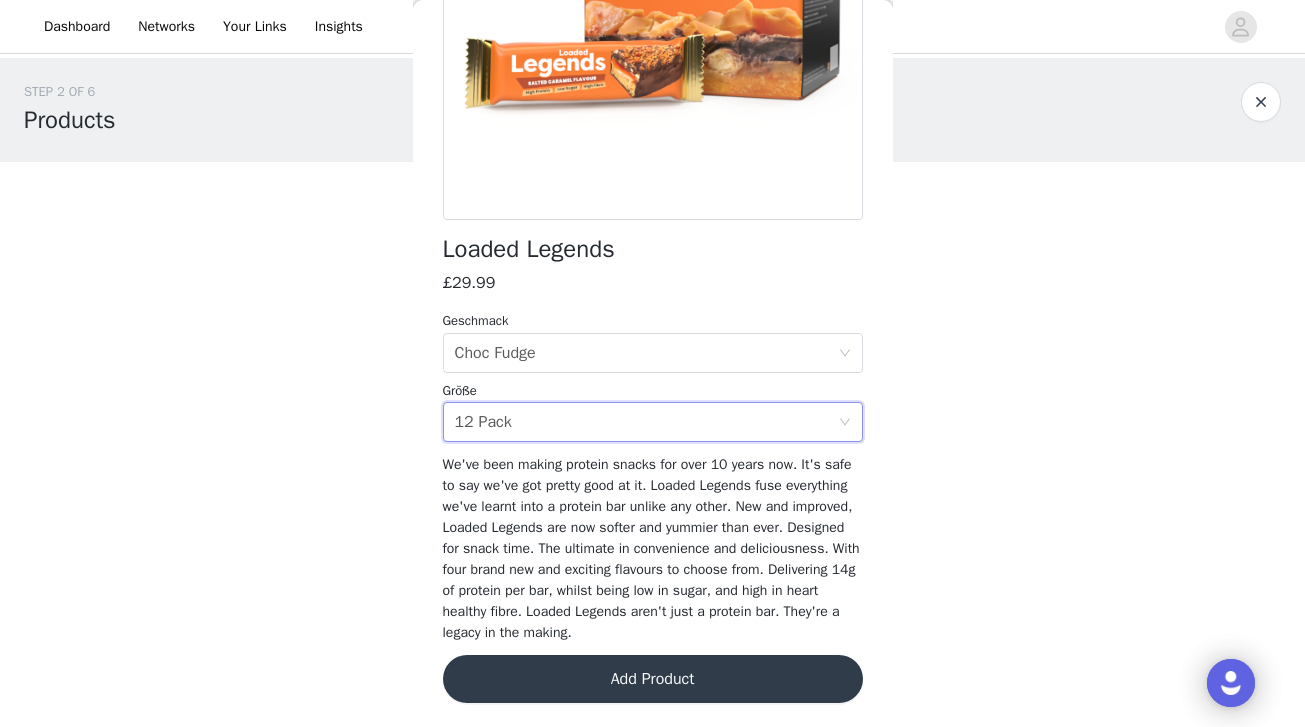 click on "Add Product" at bounding box center [653, 679] 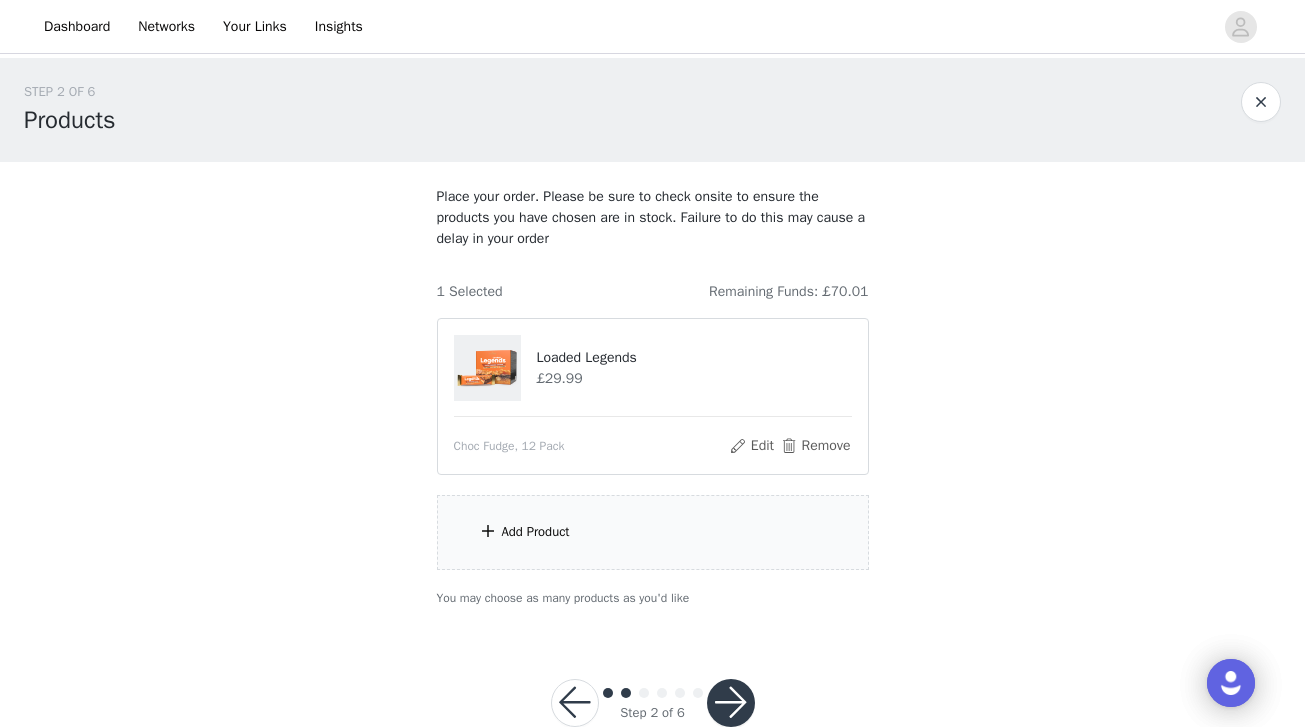 click on "Add Product" at bounding box center [653, 532] 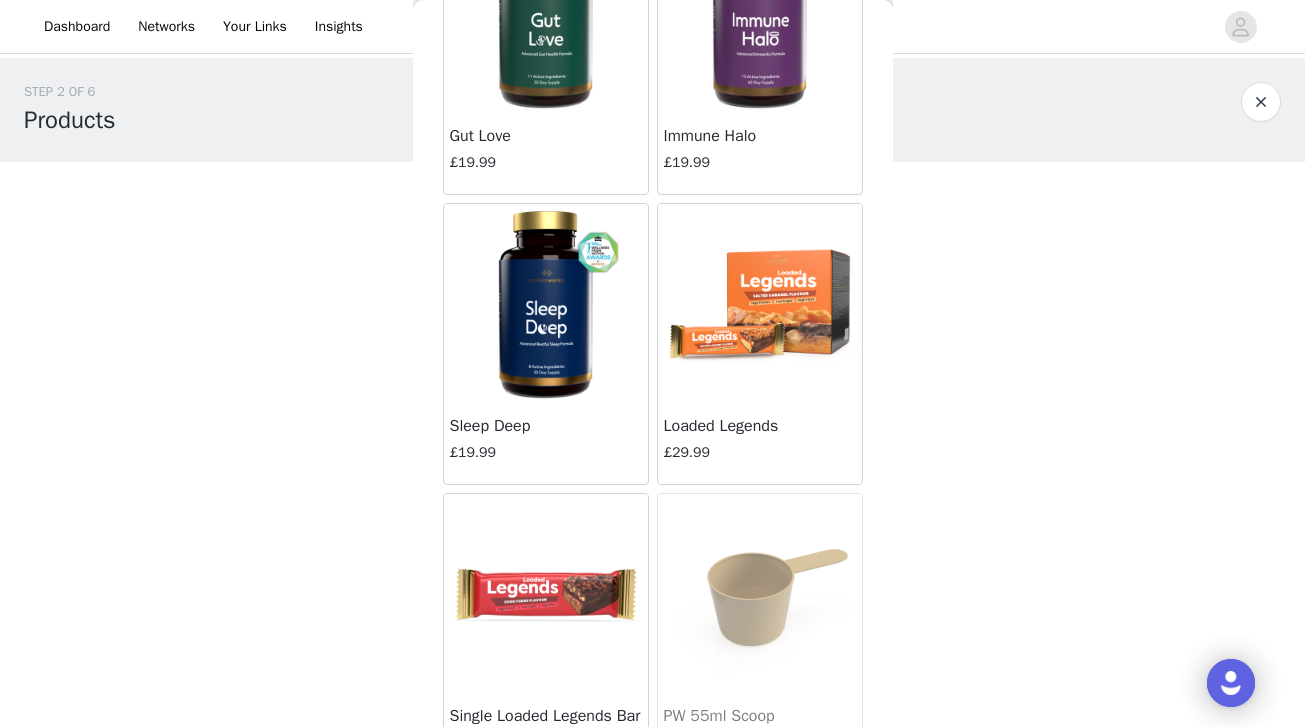 scroll, scrollTop: 2802, scrollLeft: 0, axis: vertical 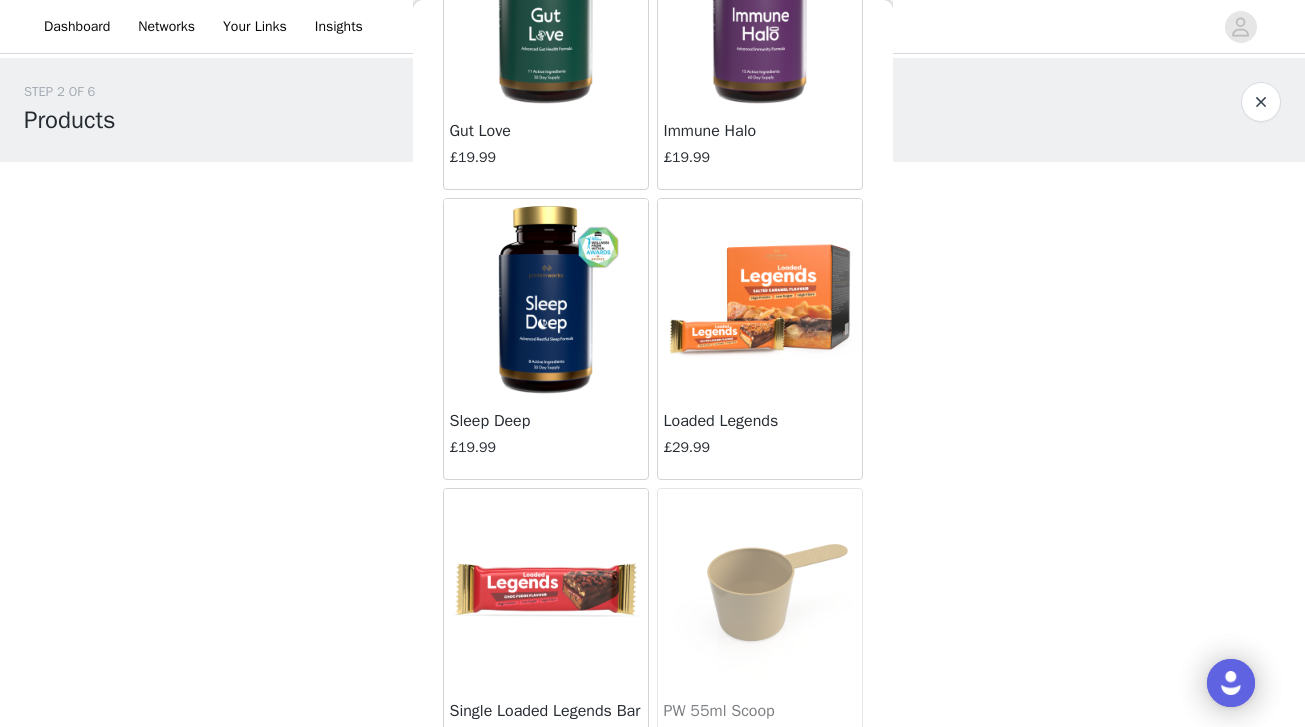 click at bounding box center (546, 299) 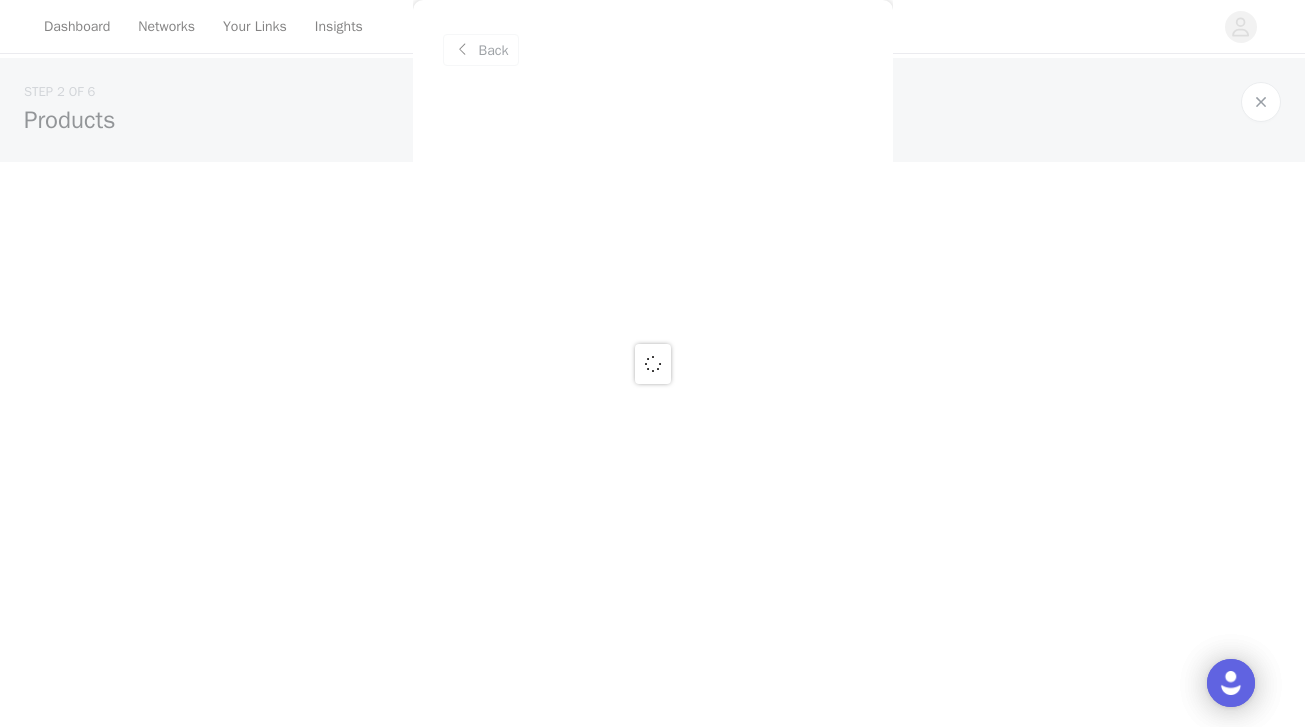 scroll, scrollTop: 0, scrollLeft: 0, axis: both 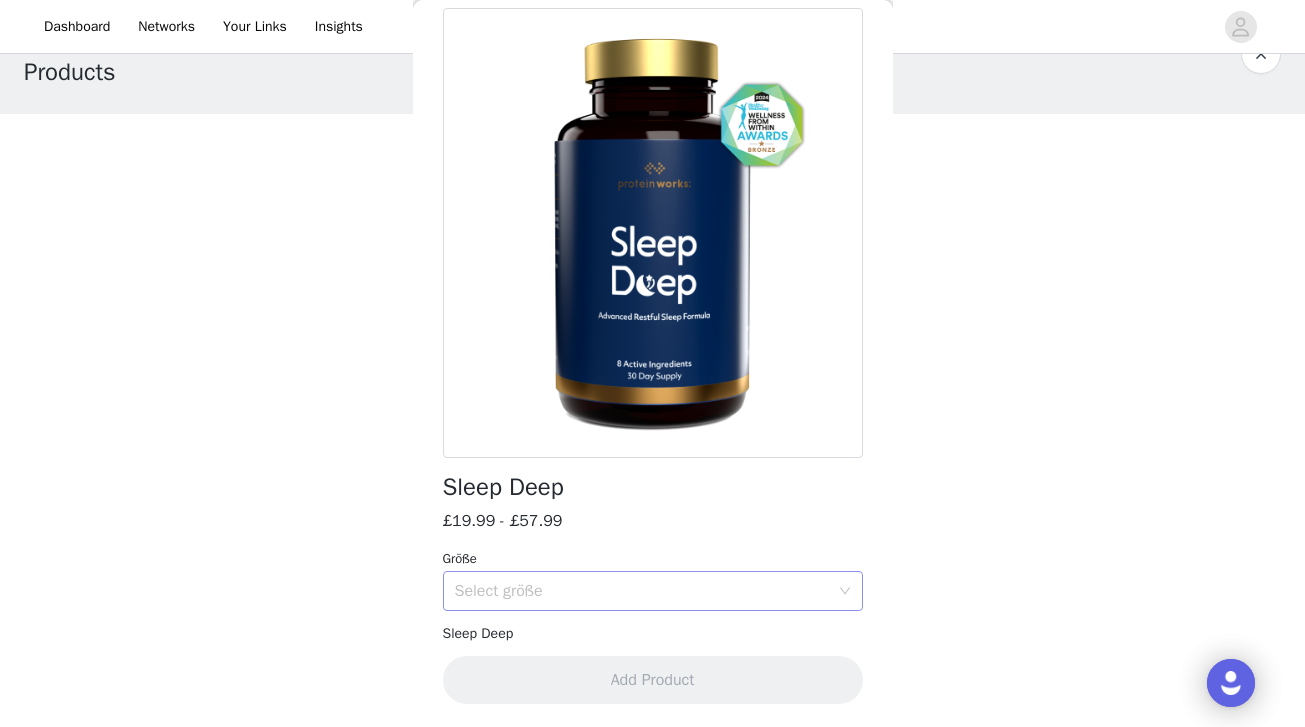 click on "Select größe" at bounding box center [653, 591] 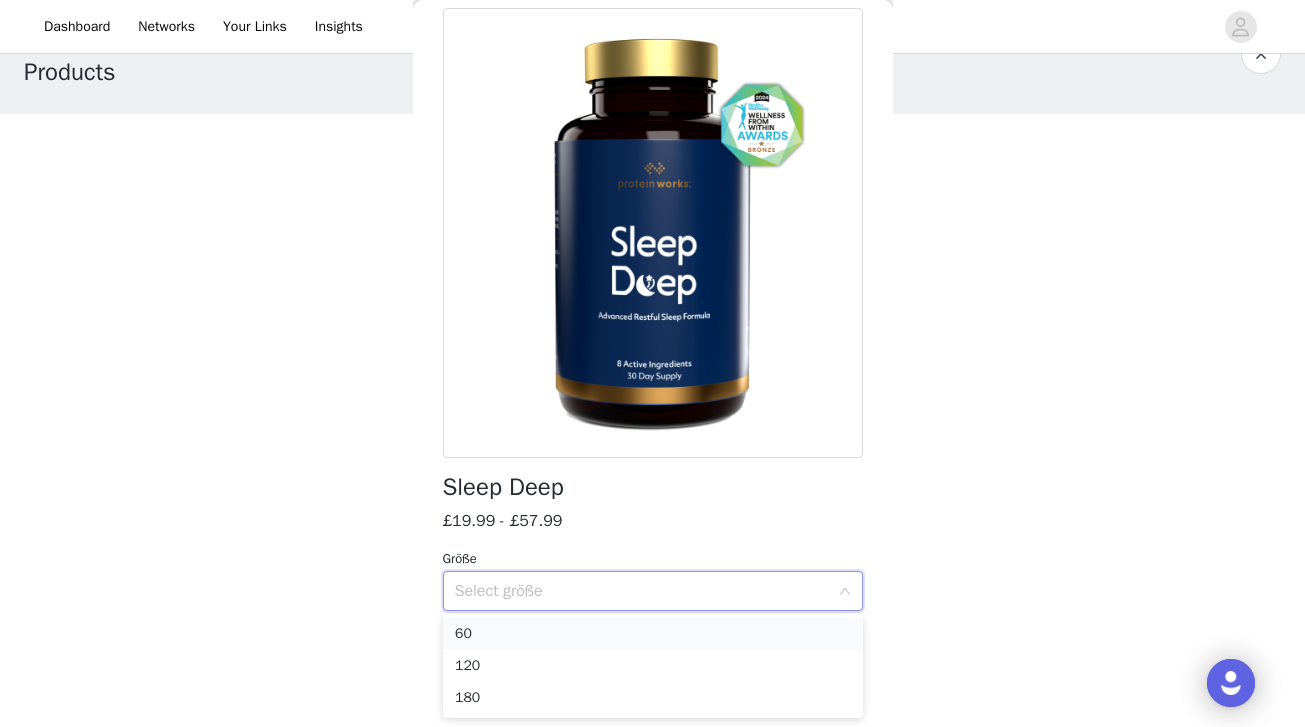 click on "60" at bounding box center [653, 634] 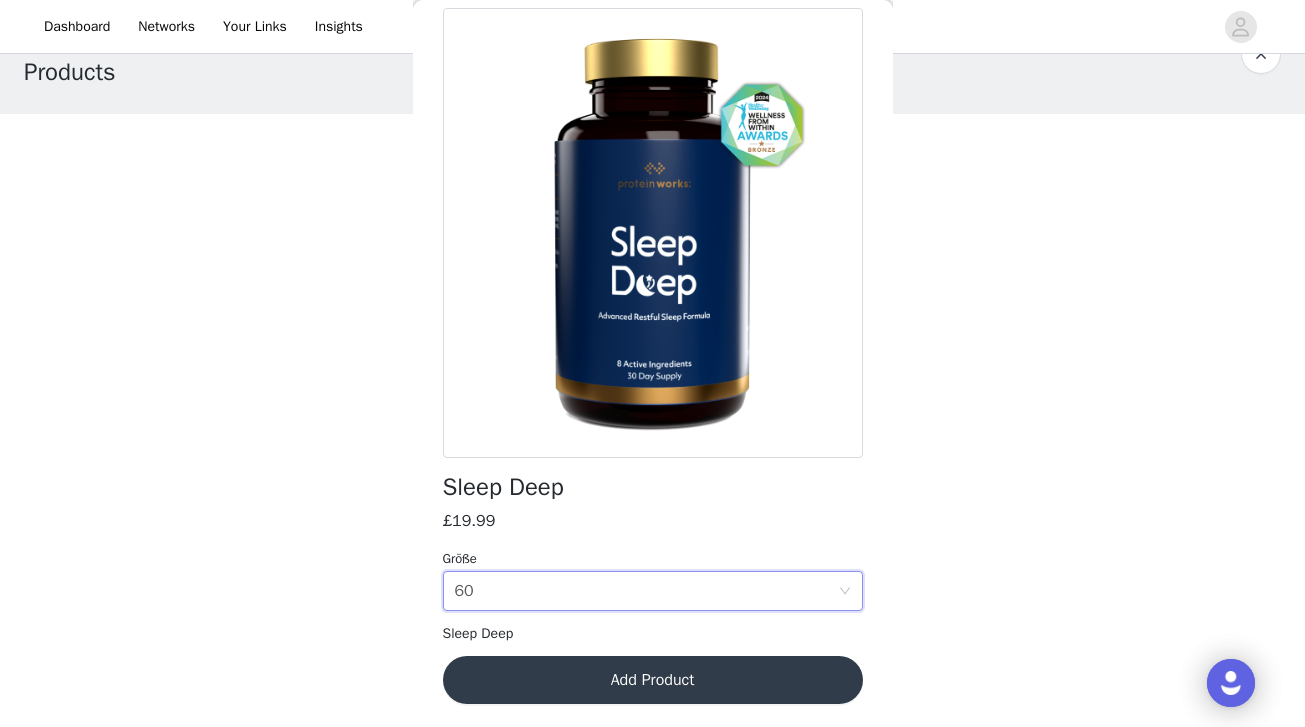click on "Add Product" at bounding box center (653, 680) 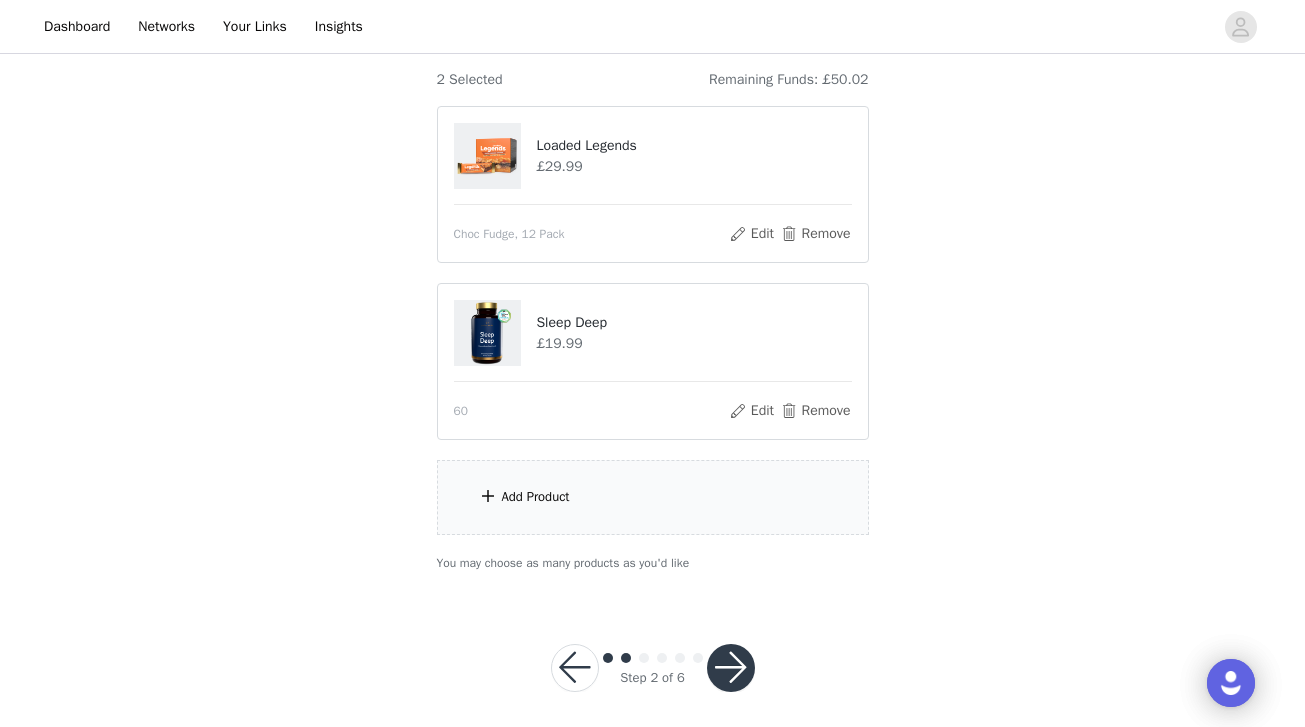 scroll, scrollTop: 224, scrollLeft: 0, axis: vertical 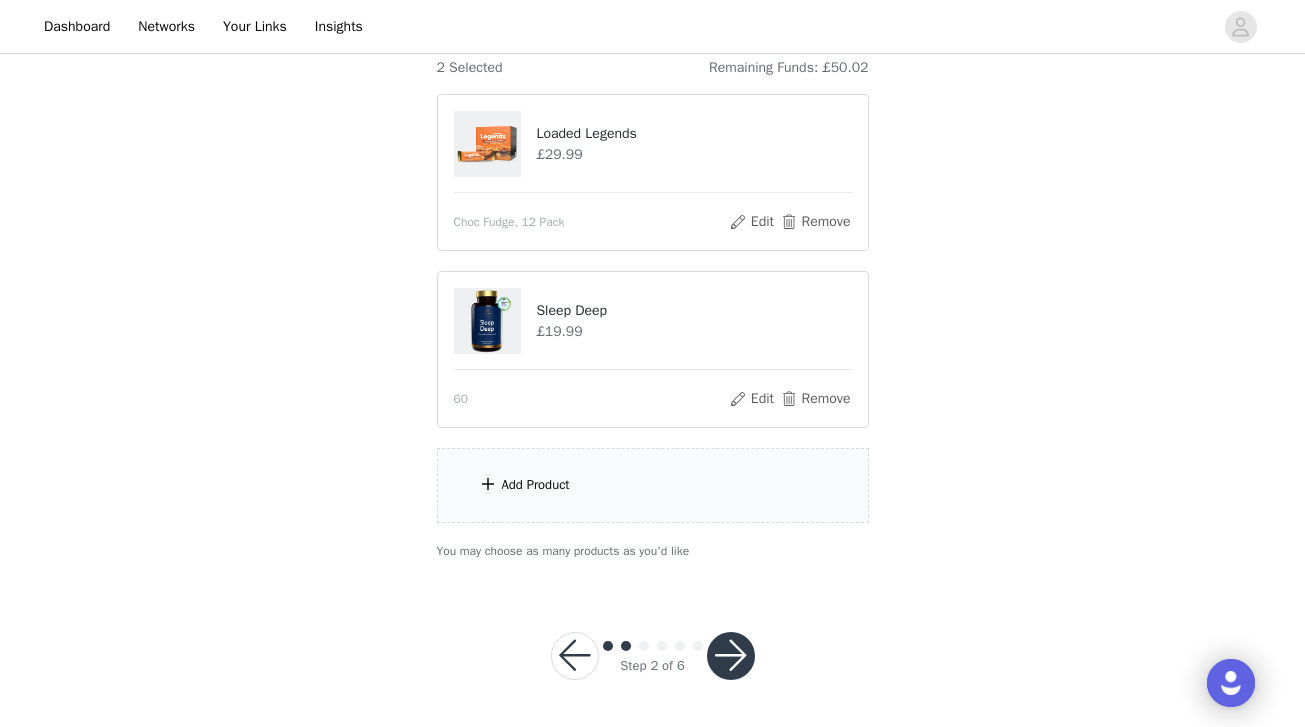 click on "Add Product" at bounding box center [536, 485] 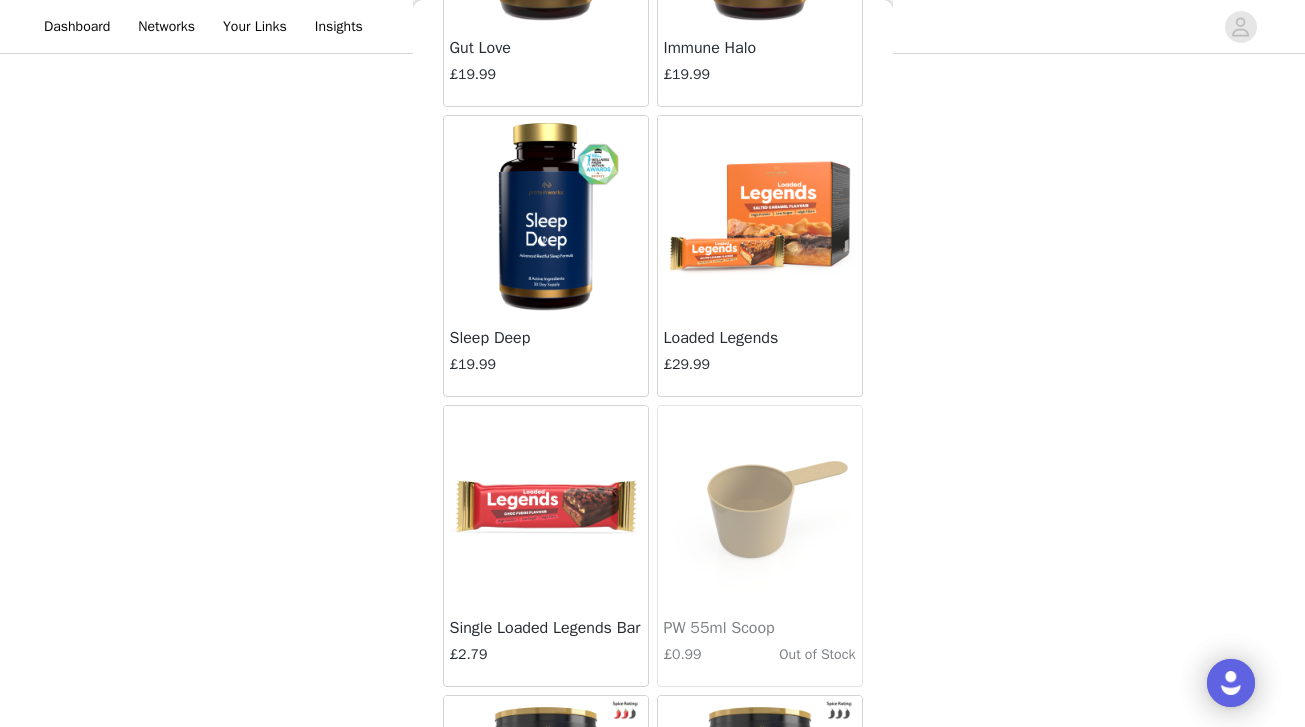 click at bounding box center [760, 216] 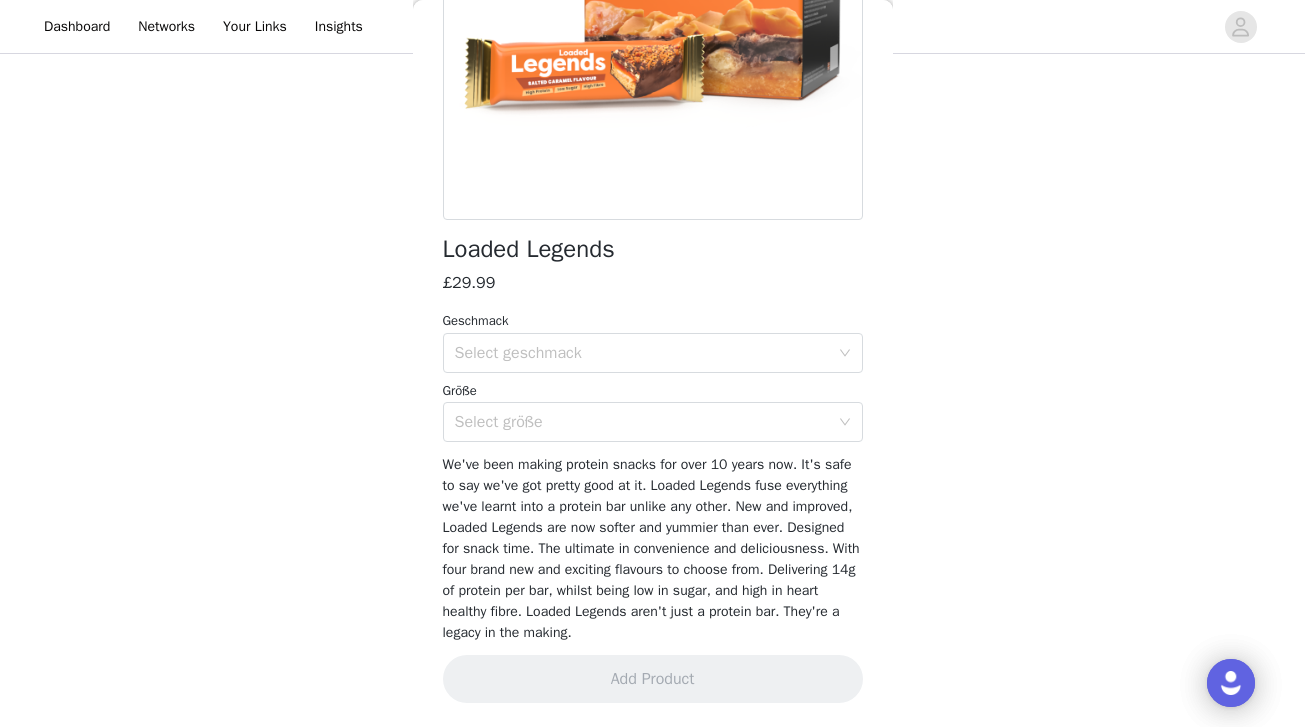 scroll, scrollTop: 330, scrollLeft: 0, axis: vertical 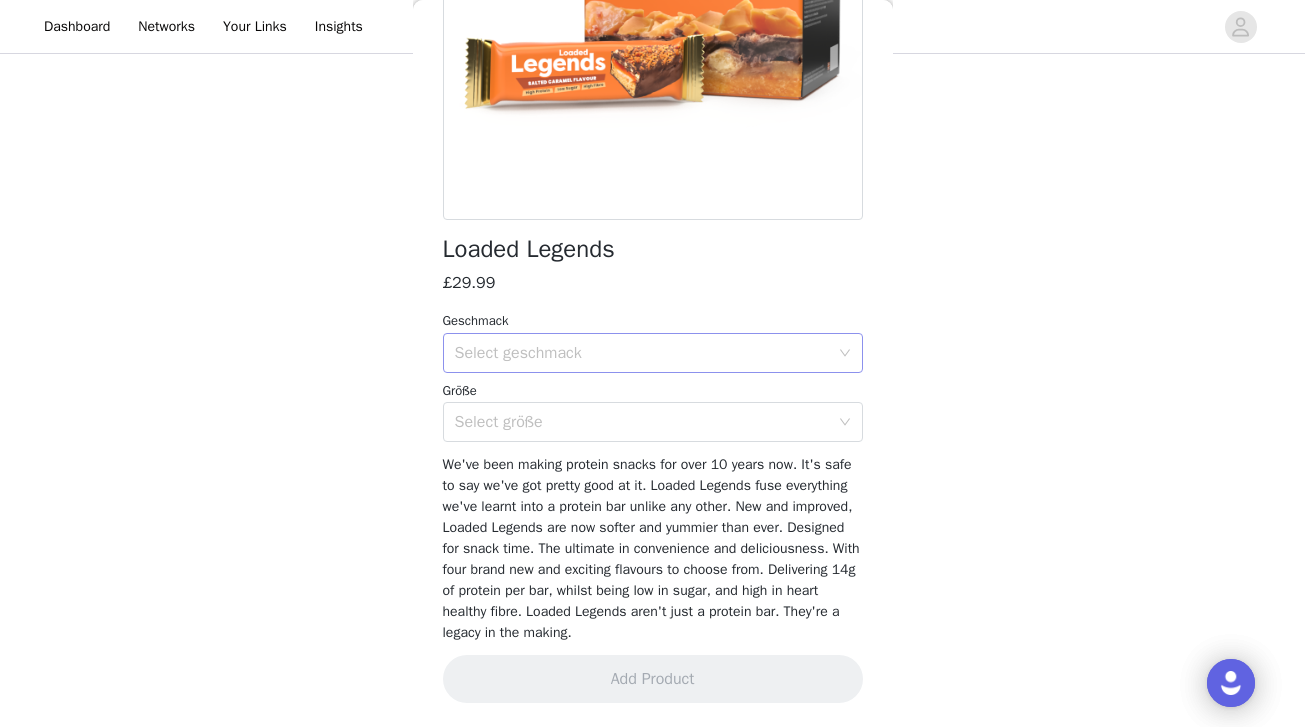 click on "Select geschmack" at bounding box center (642, 353) 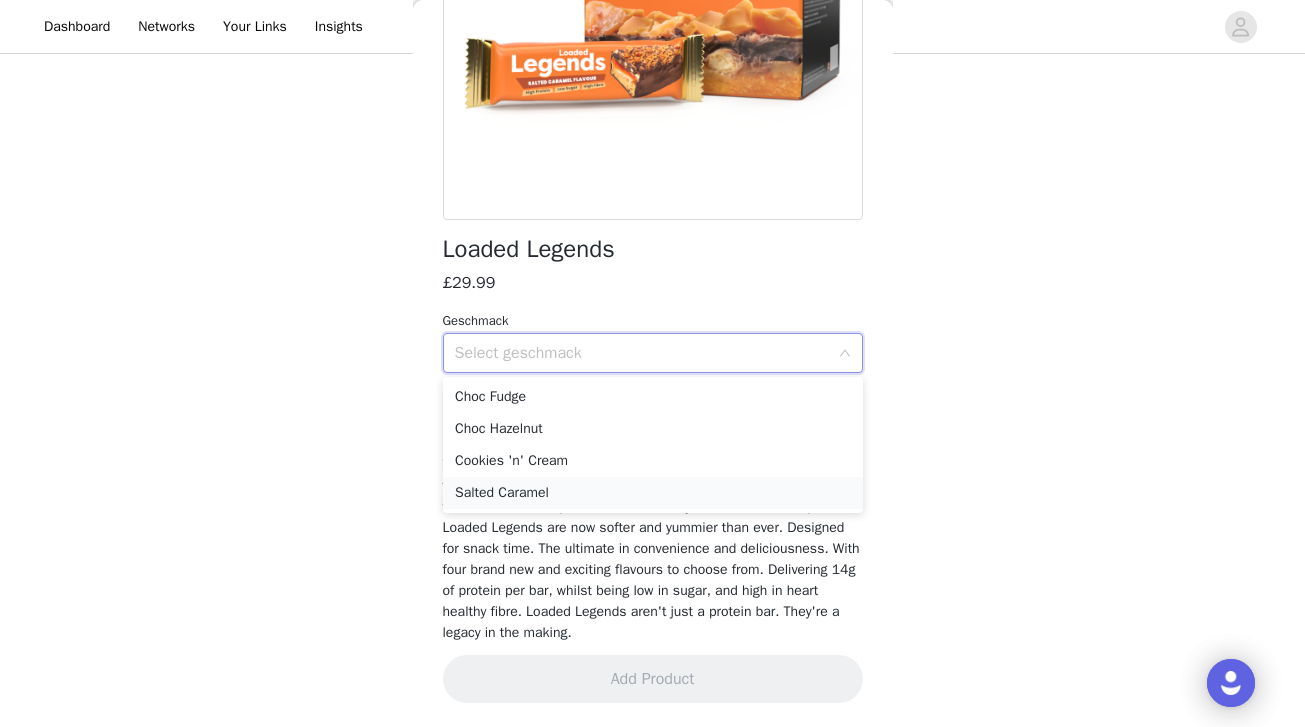 click on "Salted Caramel" at bounding box center (653, 493) 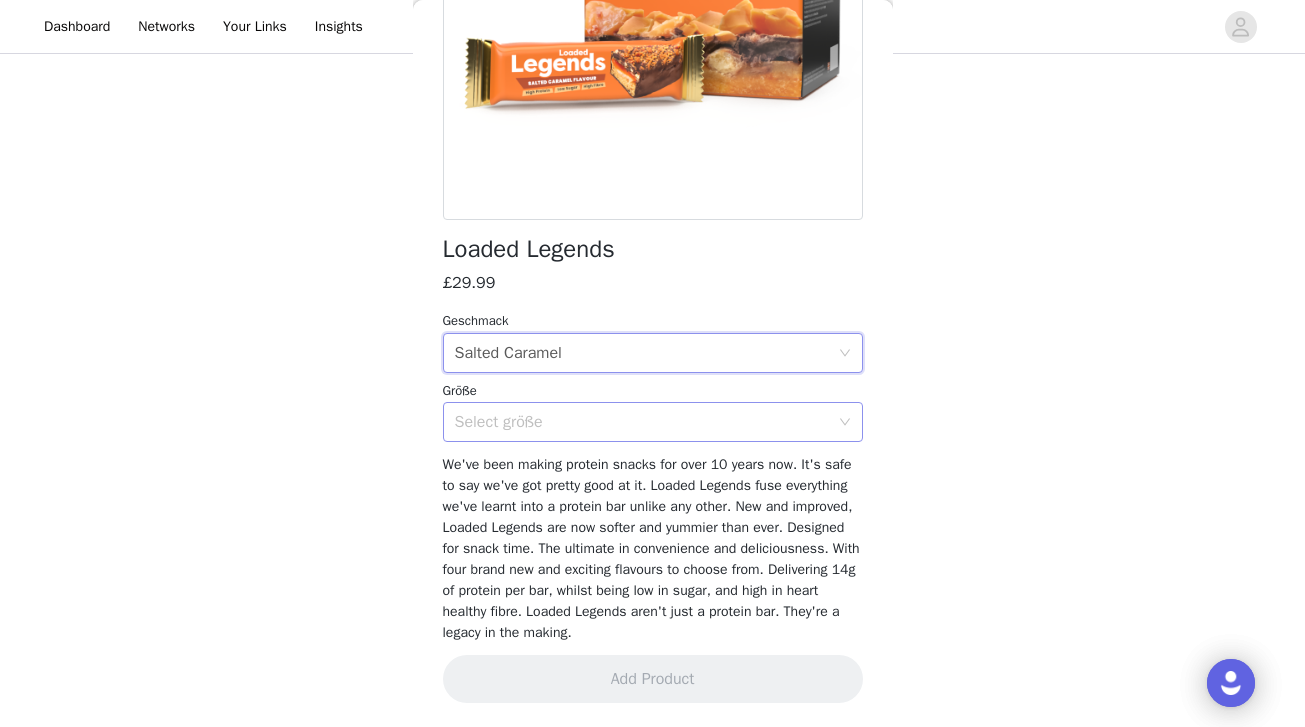 click on "Select größe" at bounding box center [646, 422] 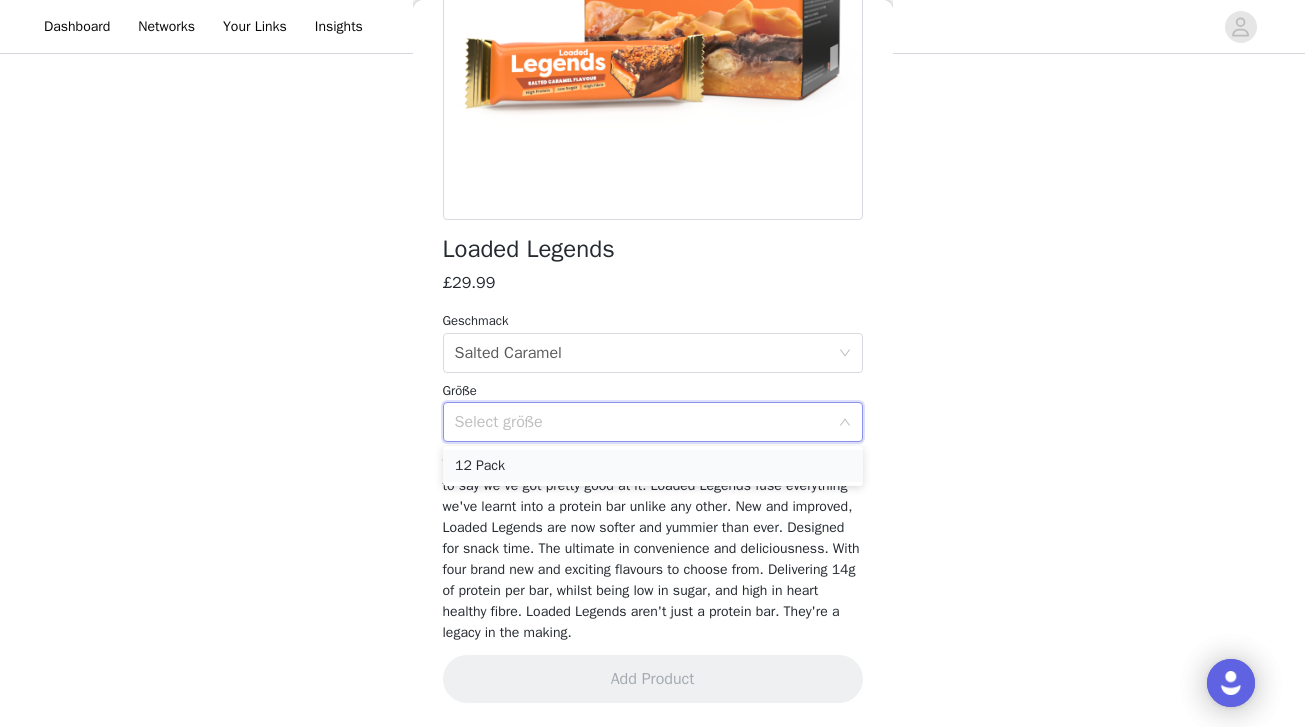 click on "12 Pack" at bounding box center (653, 466) 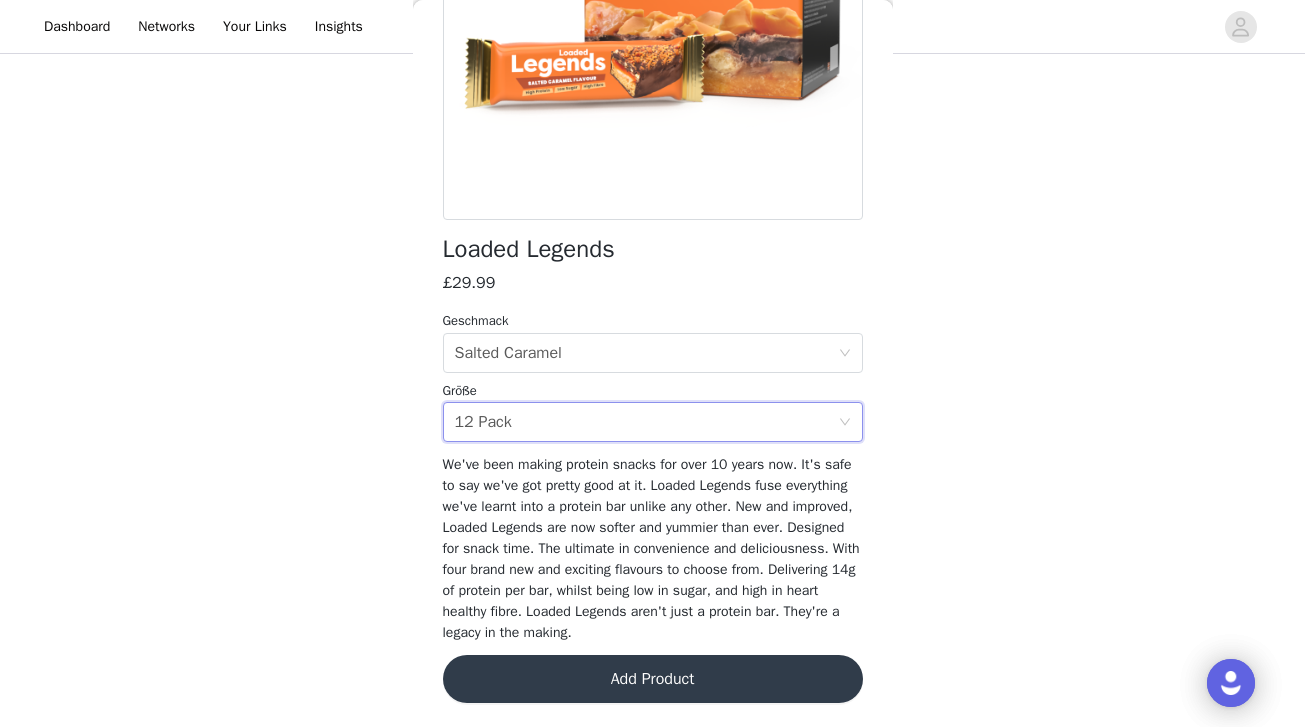 click on "Add Product" at bounding box center (653, 679) 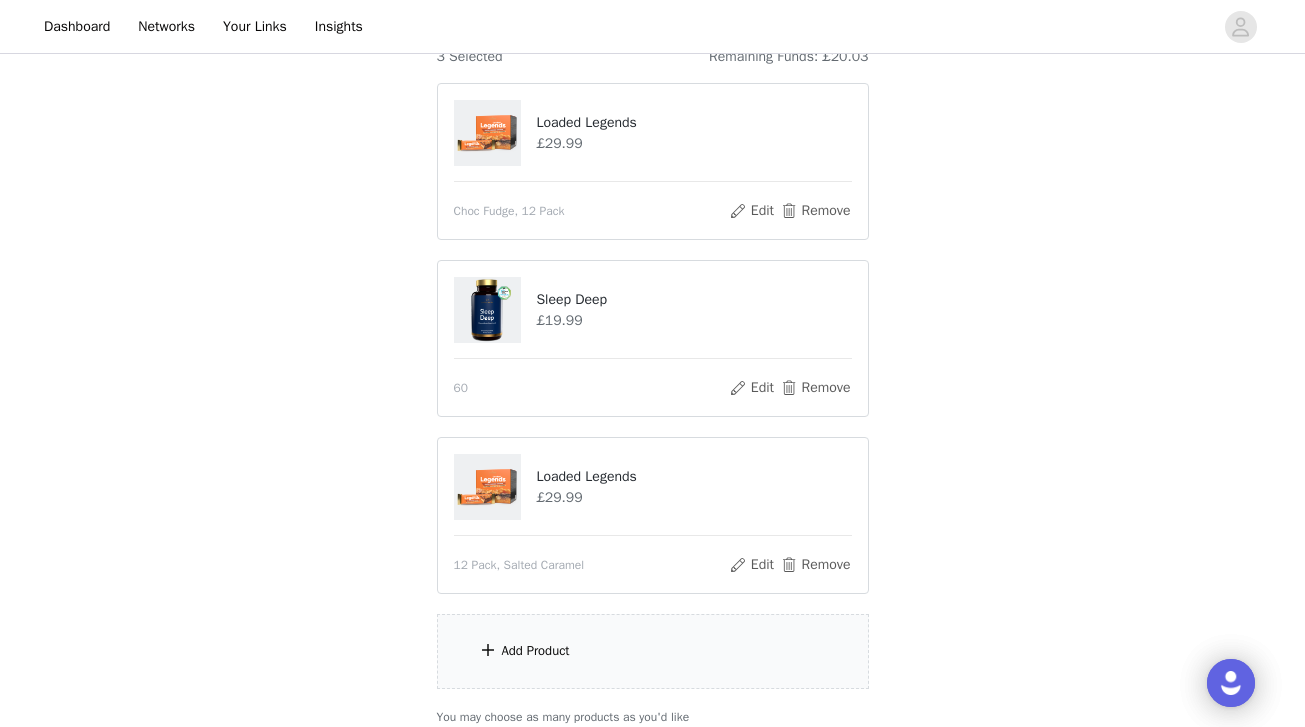 scroll, scrollTop: 393, scrollLeft: 0, axis: vertical 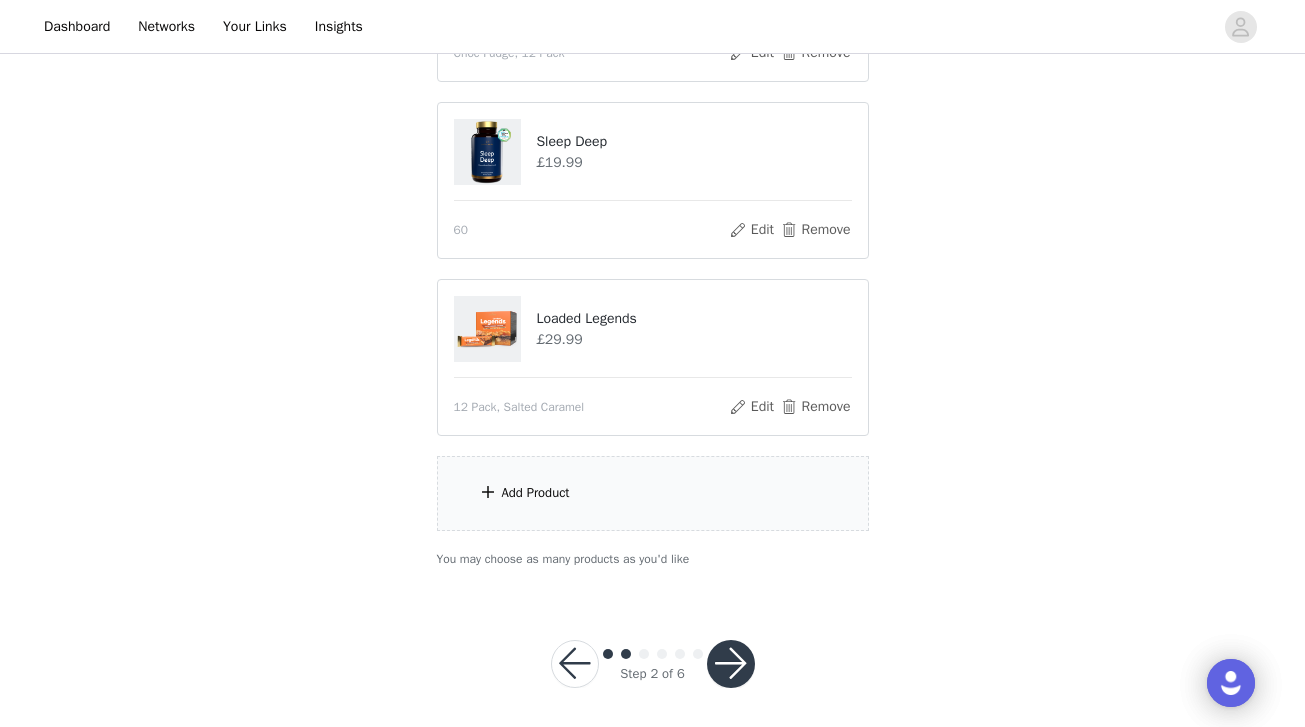 click on "Add Product" at bounding box center [653, 493] 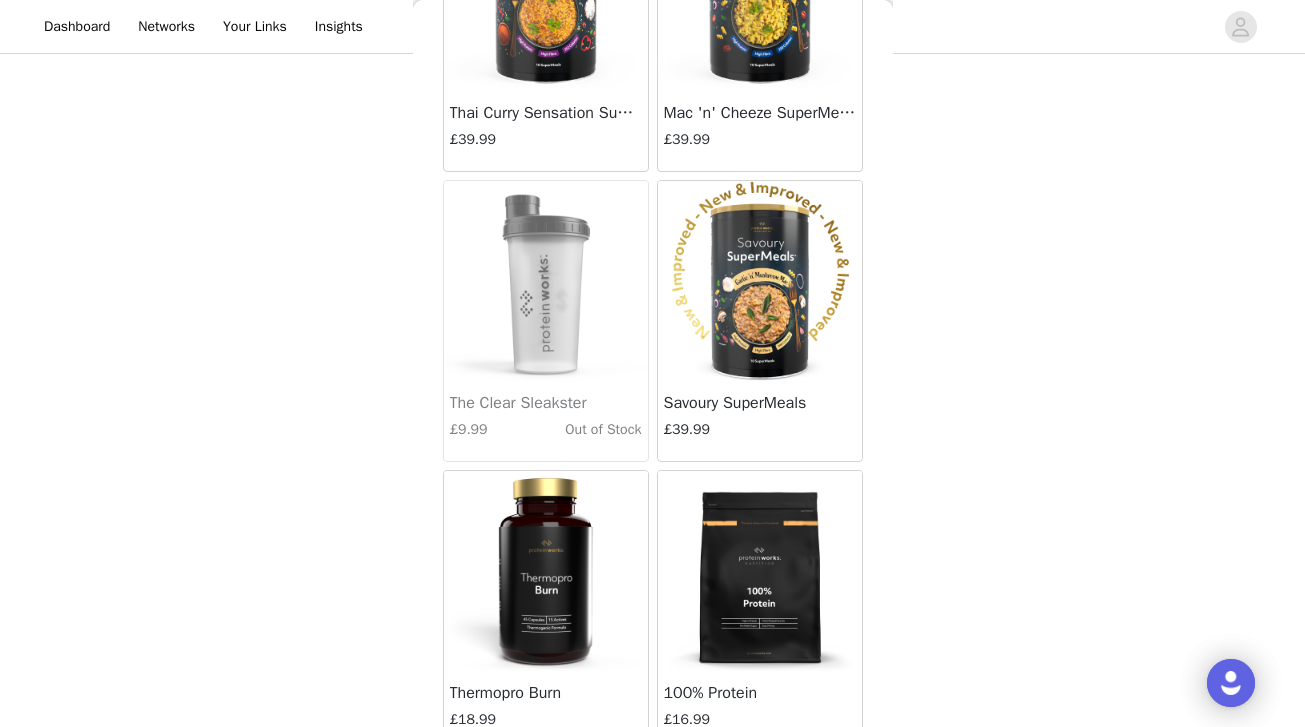 scroll, scrollTop: 3698, scrollLeft: 0, axis: vertical 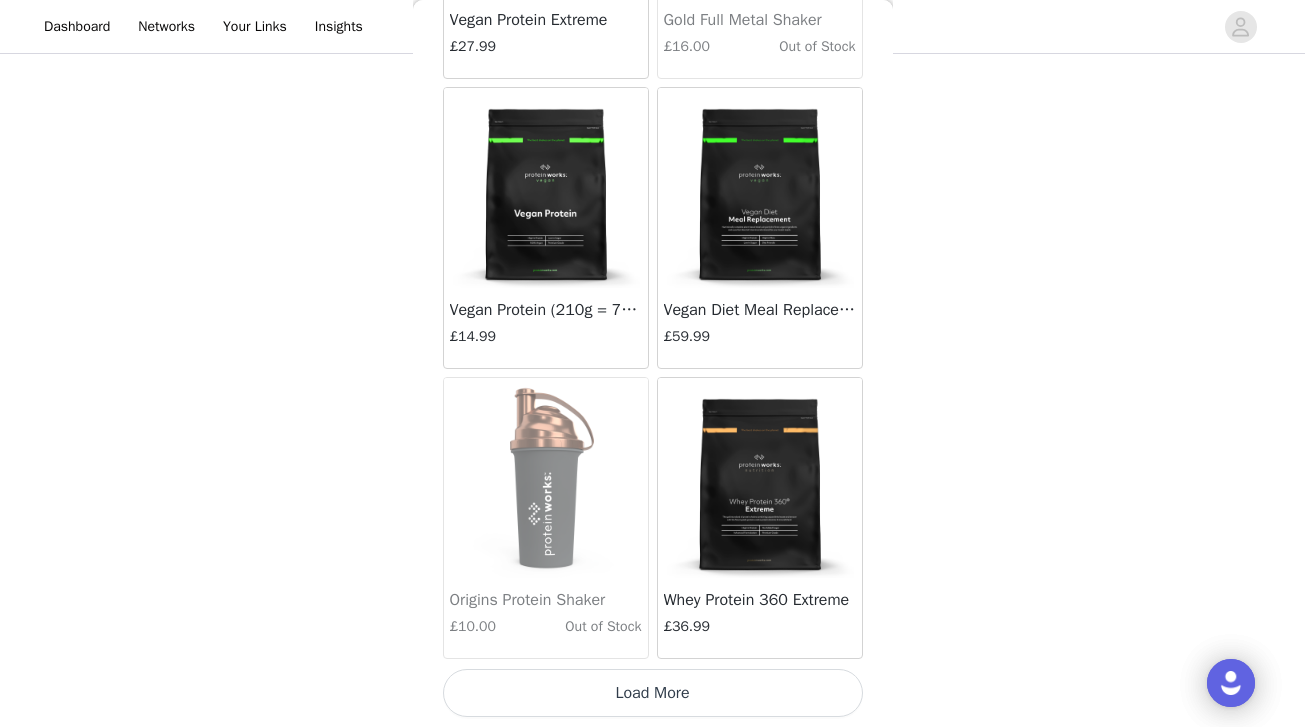 click on "Load More" at bounding box center (653, 693) 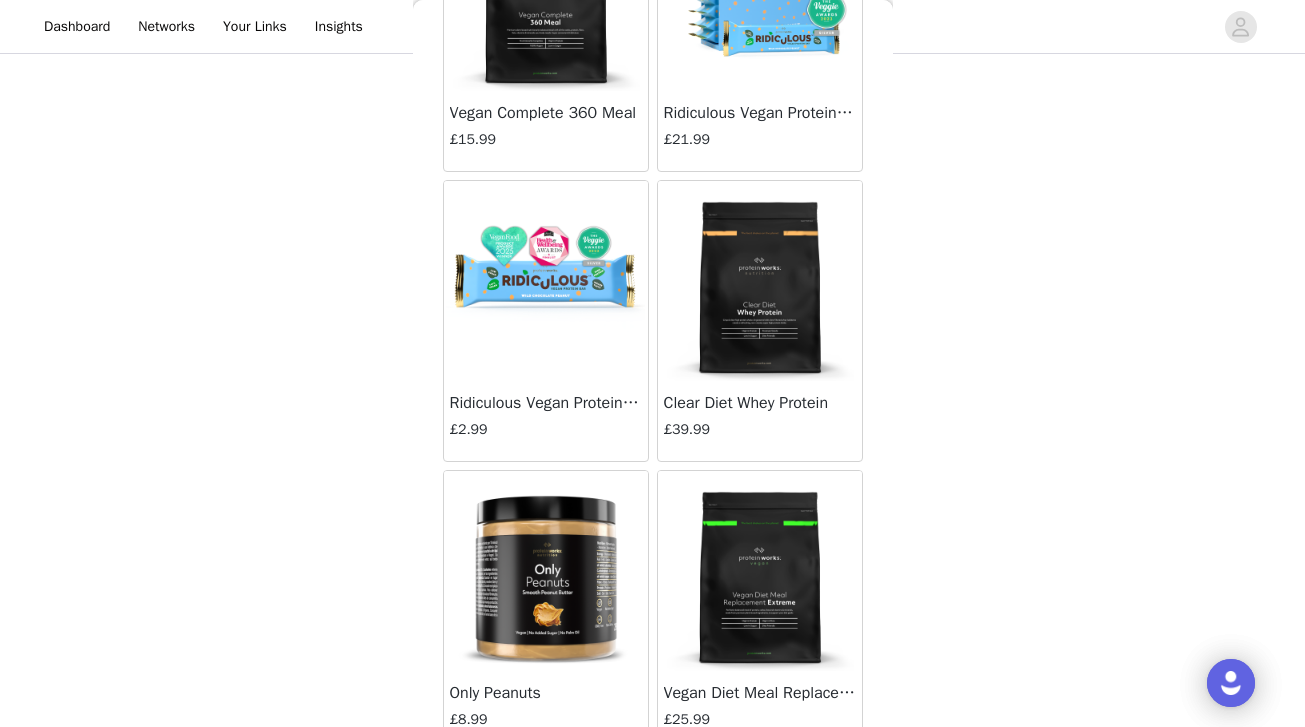 scroll, scrollTop: 16833, scrollLeft: 0, axis: vertical 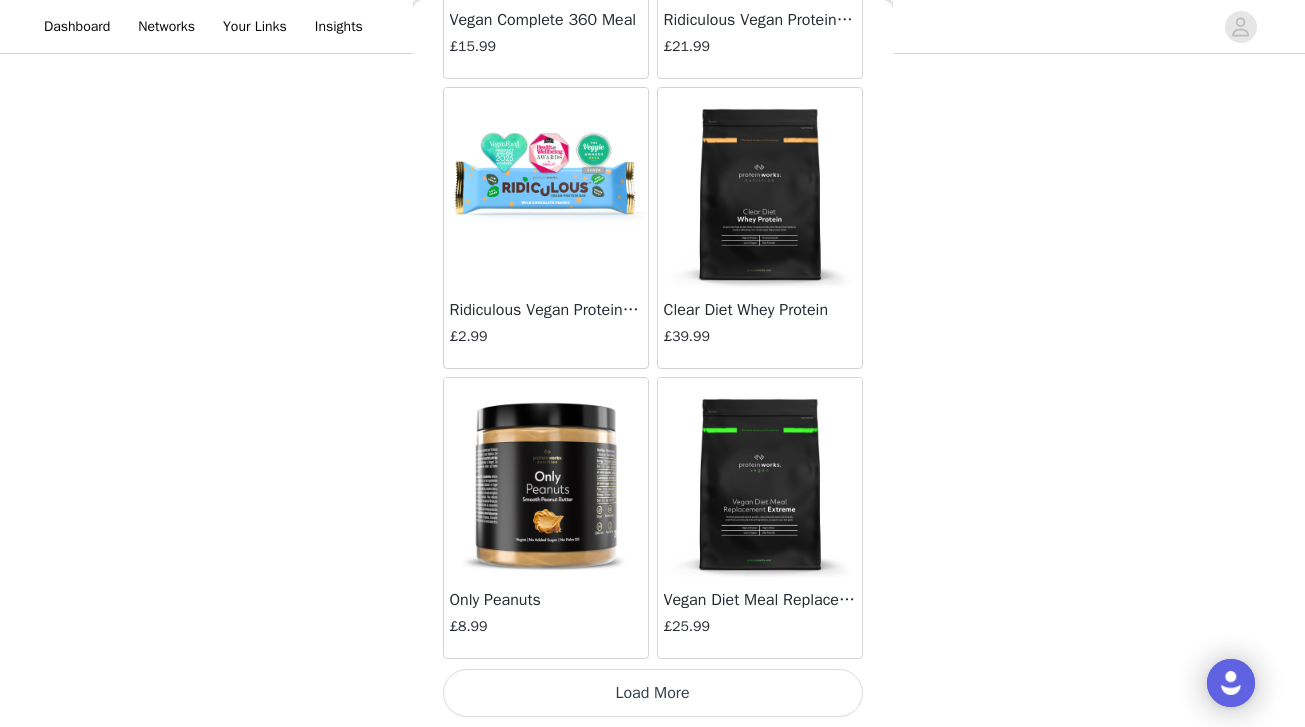 click on "Load More" at bounding box center [653, 693] 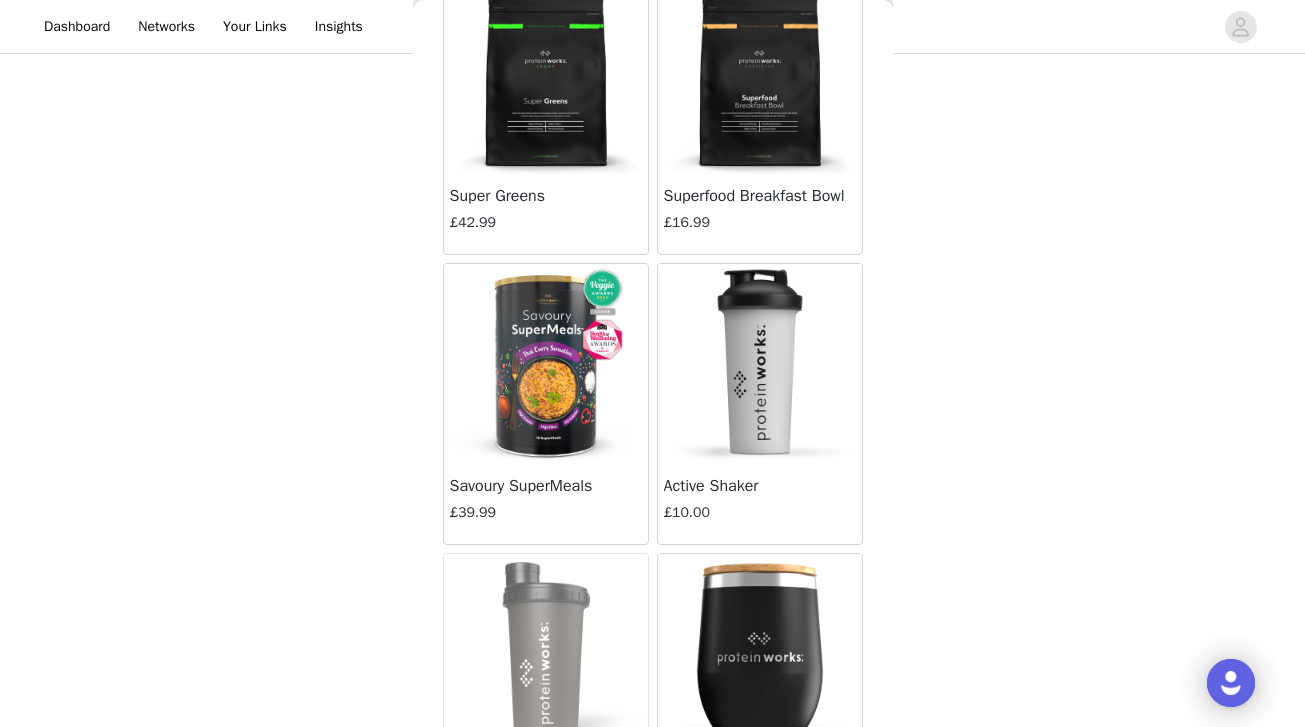 scroll, scrollTop: 0, scrollLeft: 0, axis: both 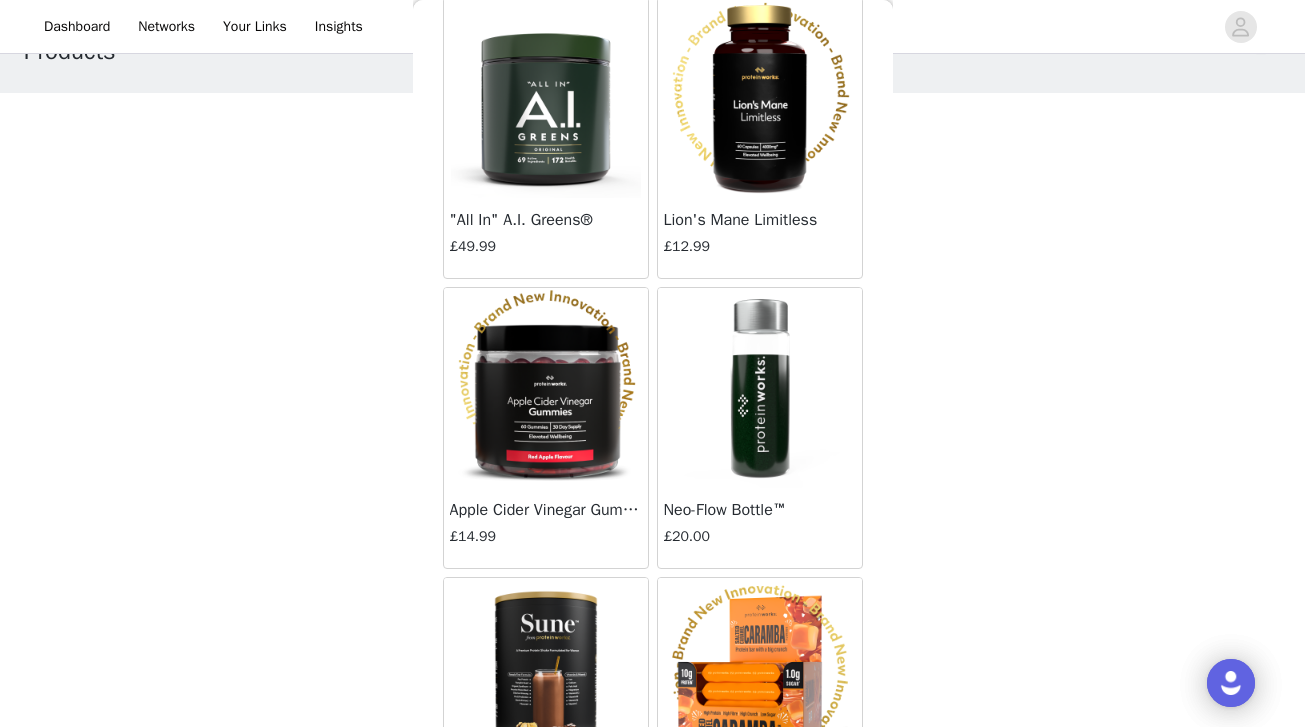 click at bounding box center (760, 98) 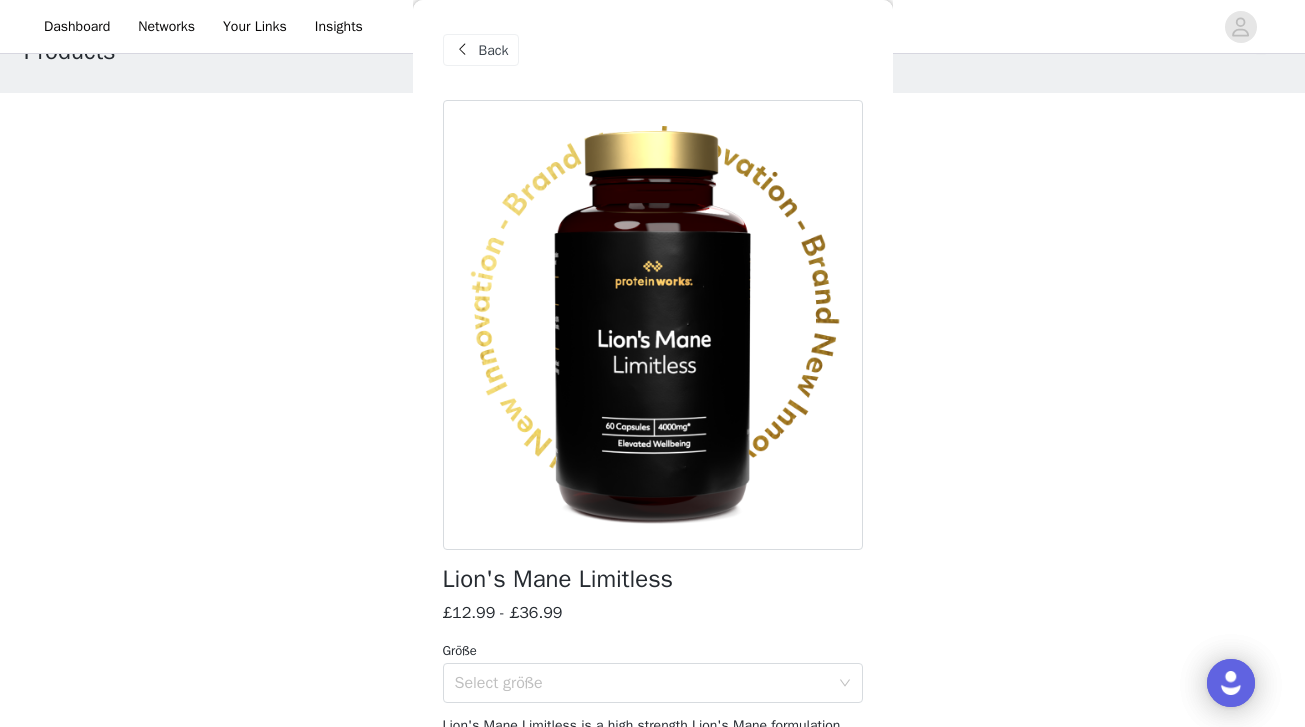 scroll, scrollTop: 134, scrollLeft: 0, axis: vertical 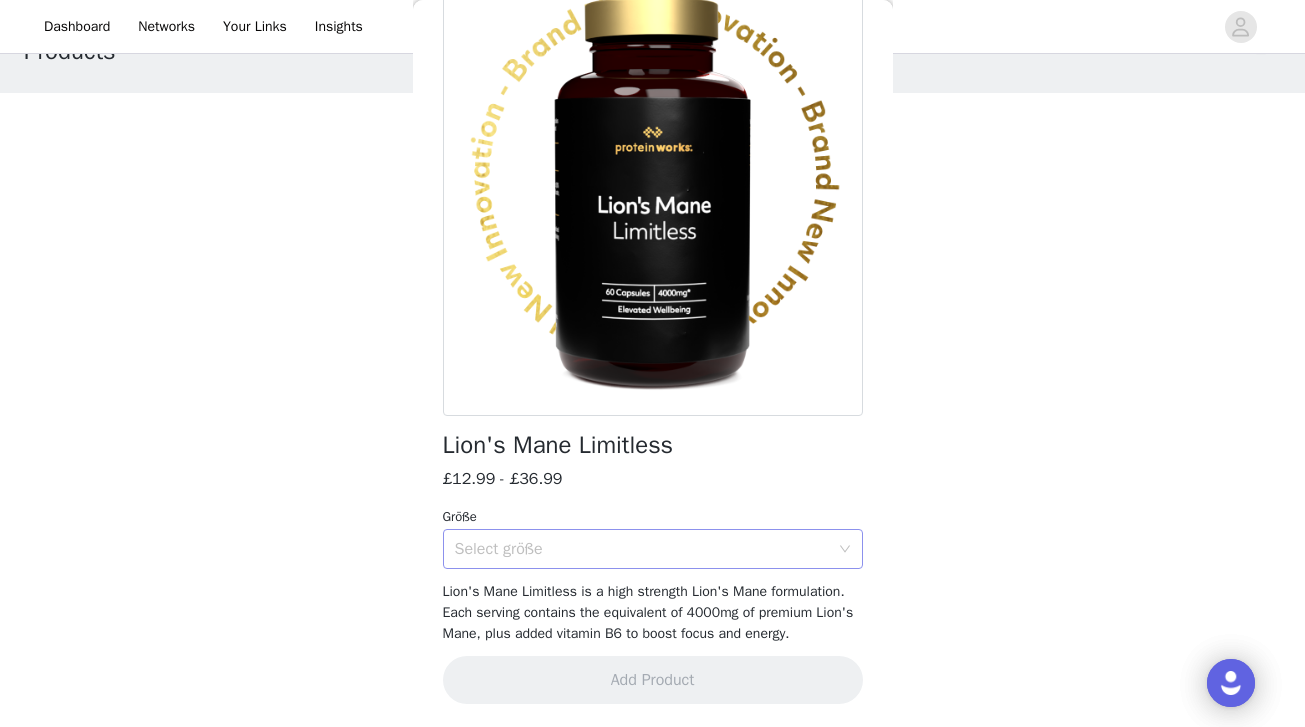 click on "Select größe" at bounding box center [642, 549] 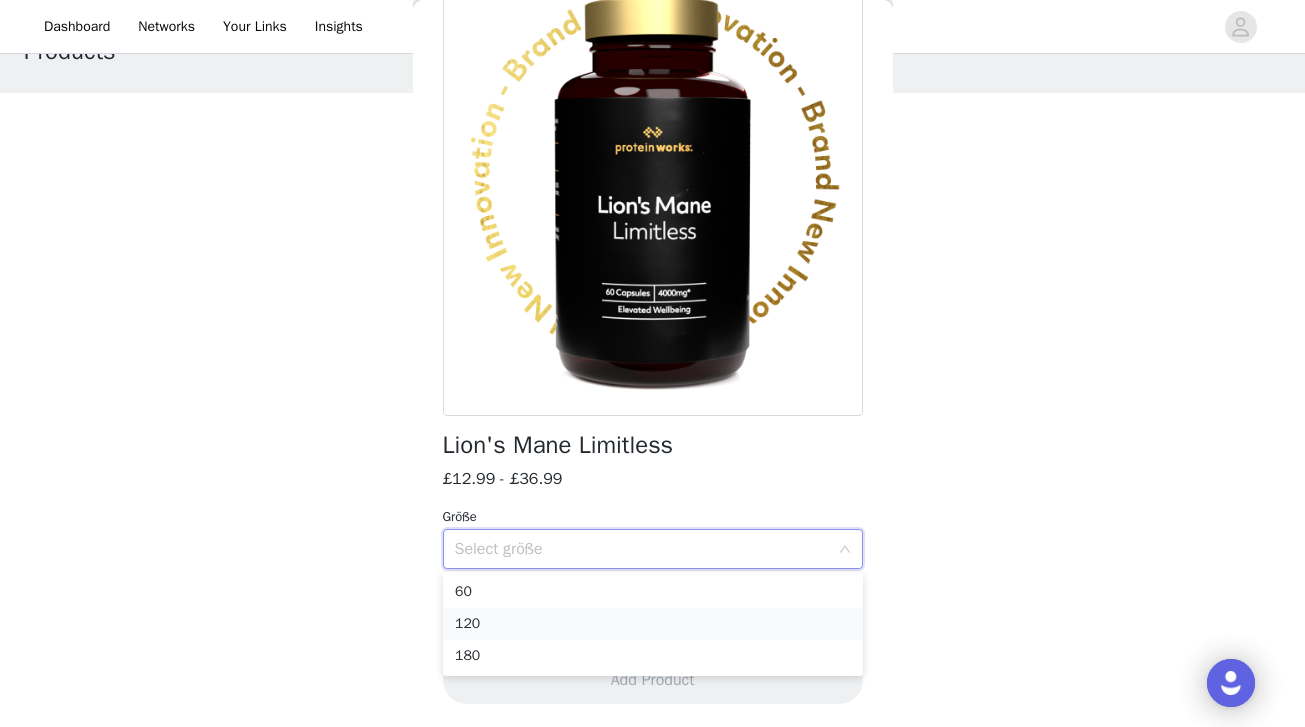 click on "120" at bounding box center [653, 624] 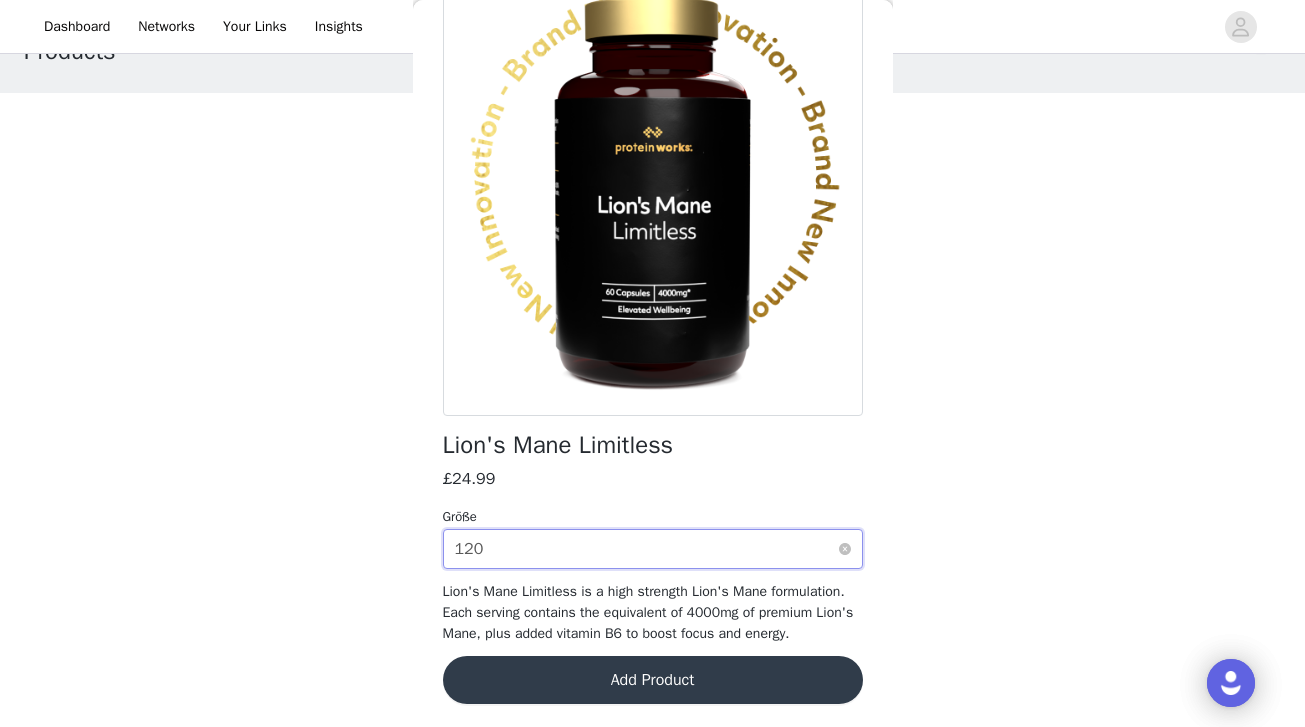 click on "Select größe 120" at bounding box center [646, 549] 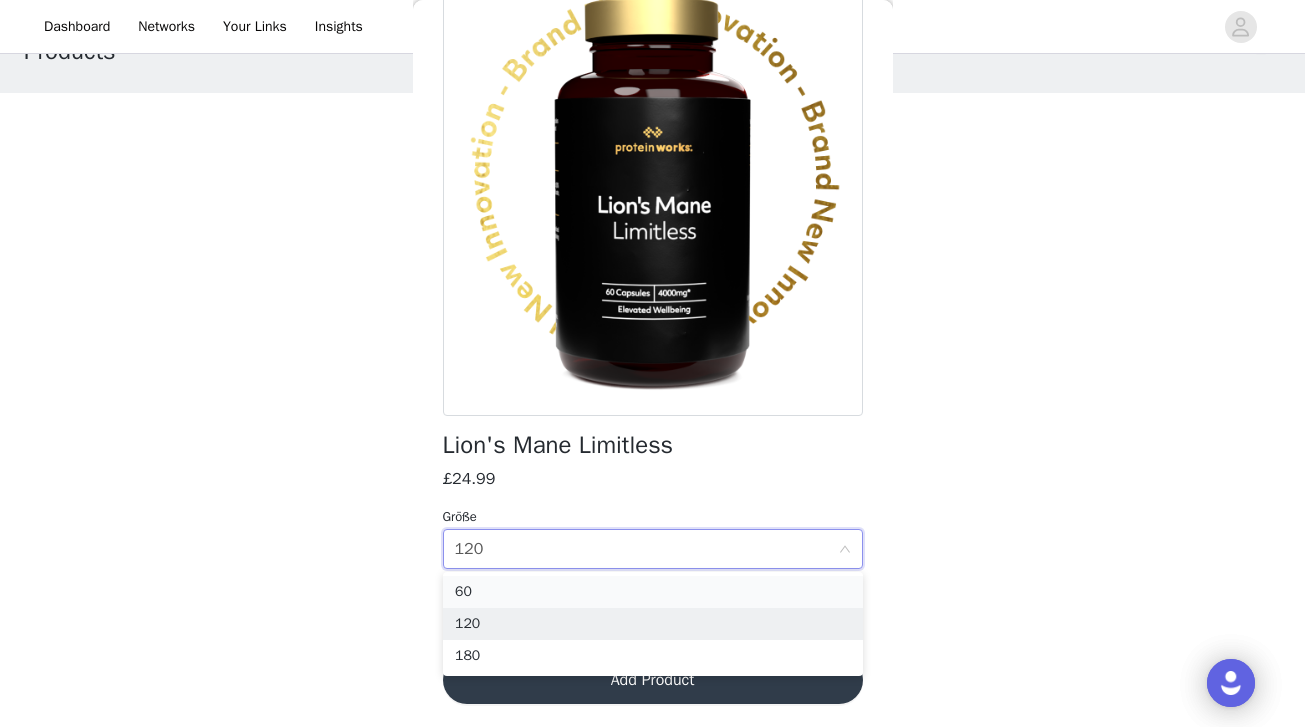 click on "60" at bounding box center [653, 592] 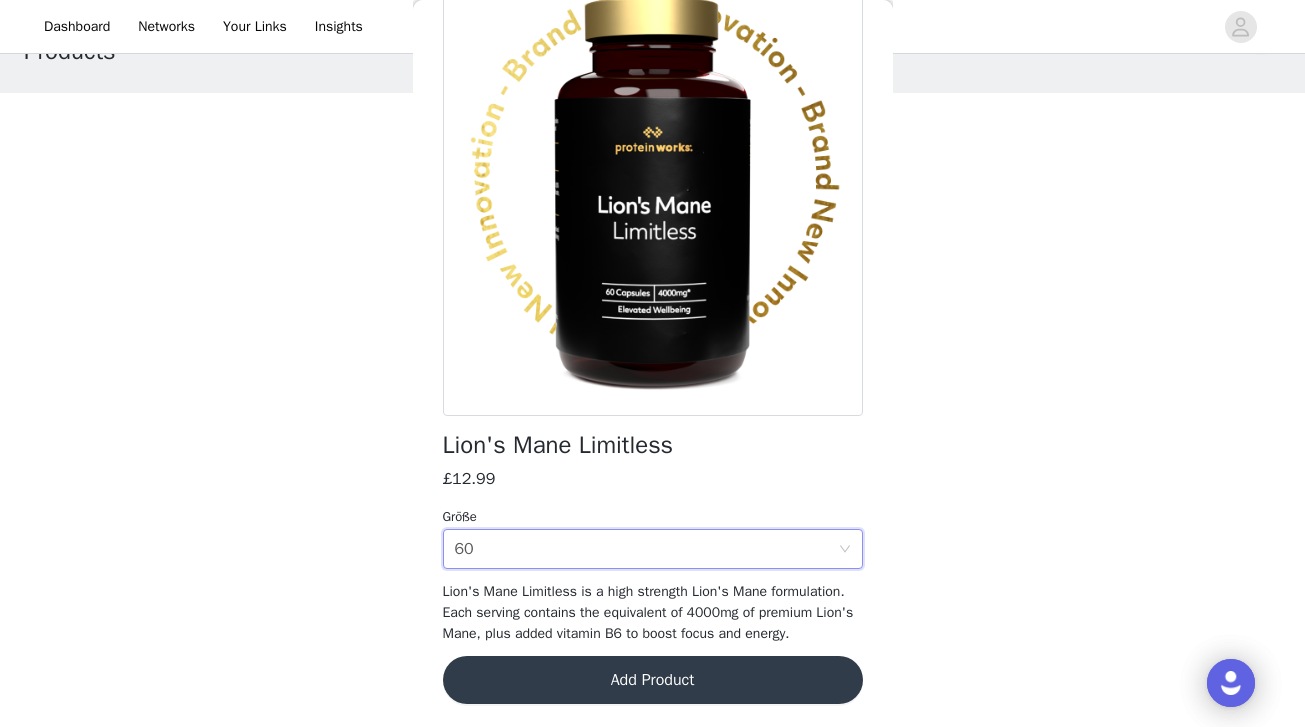 click on "Add Product" at bounding box center (653, 680) 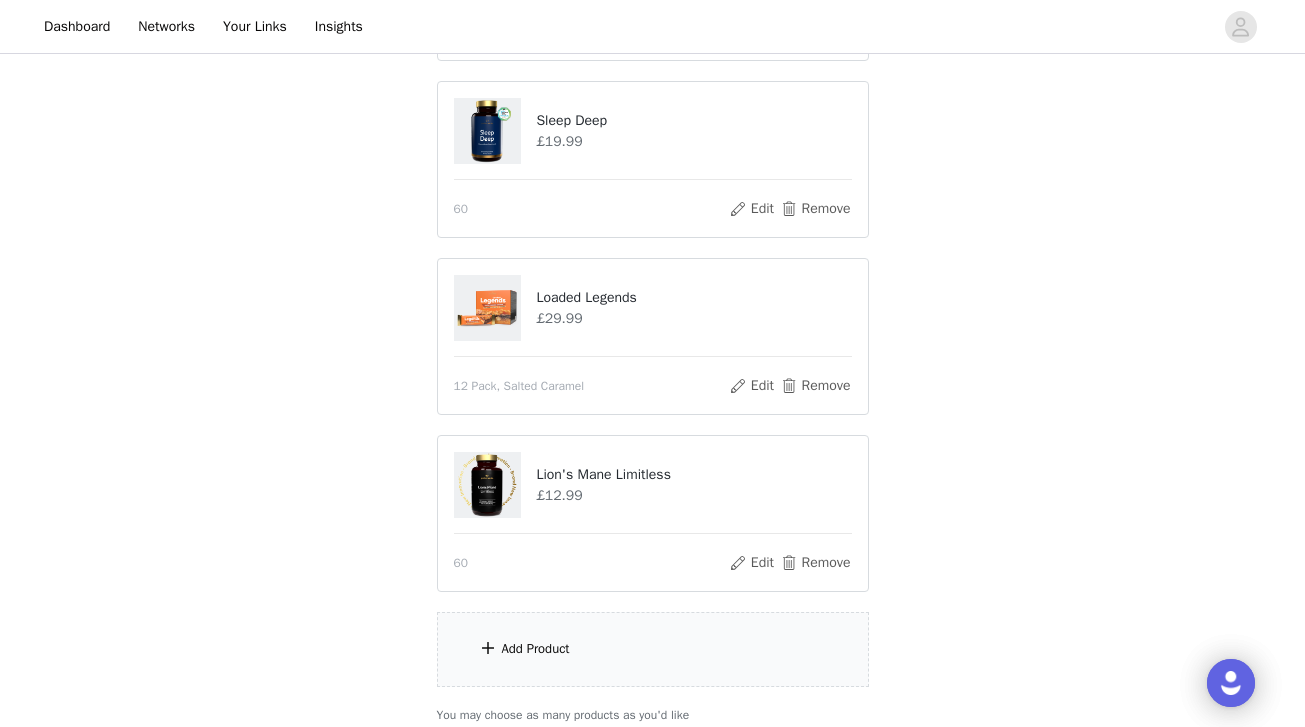 scroll, scrollTop: 438, scrollLeft: 0, axis: vertical 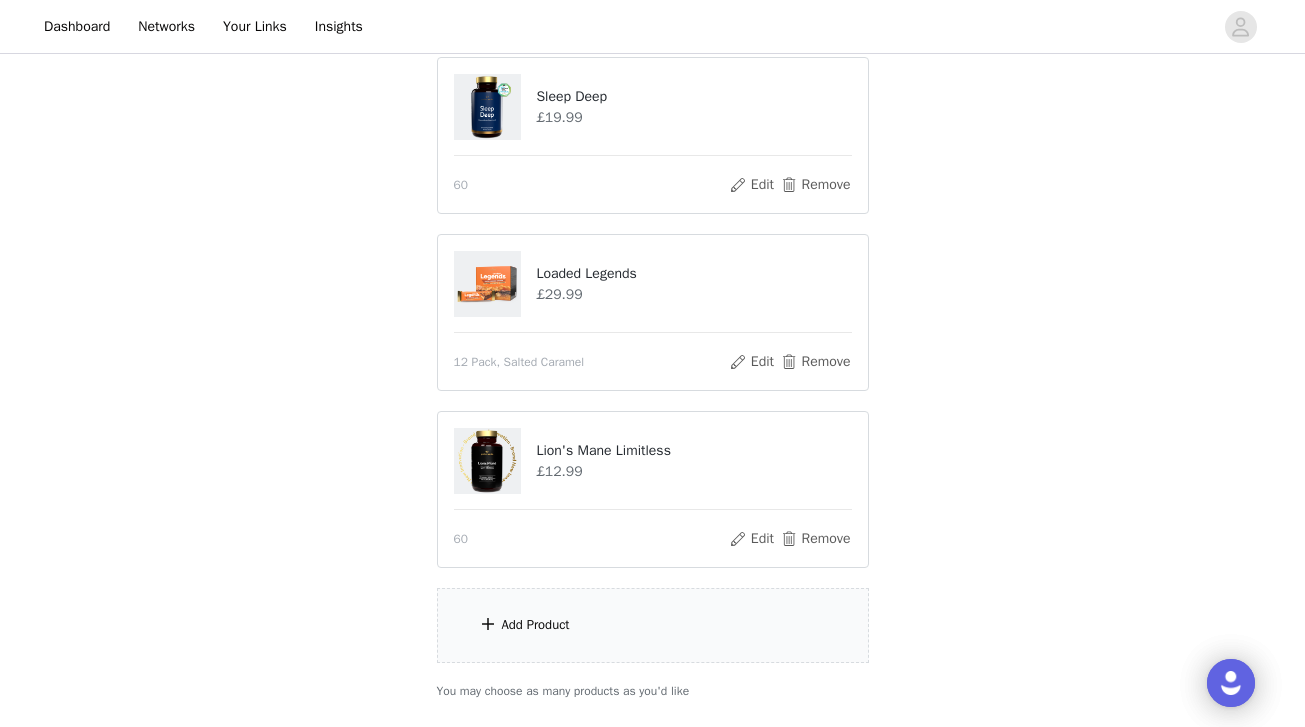 click on "Add Product" at bounding box center (653, 625) 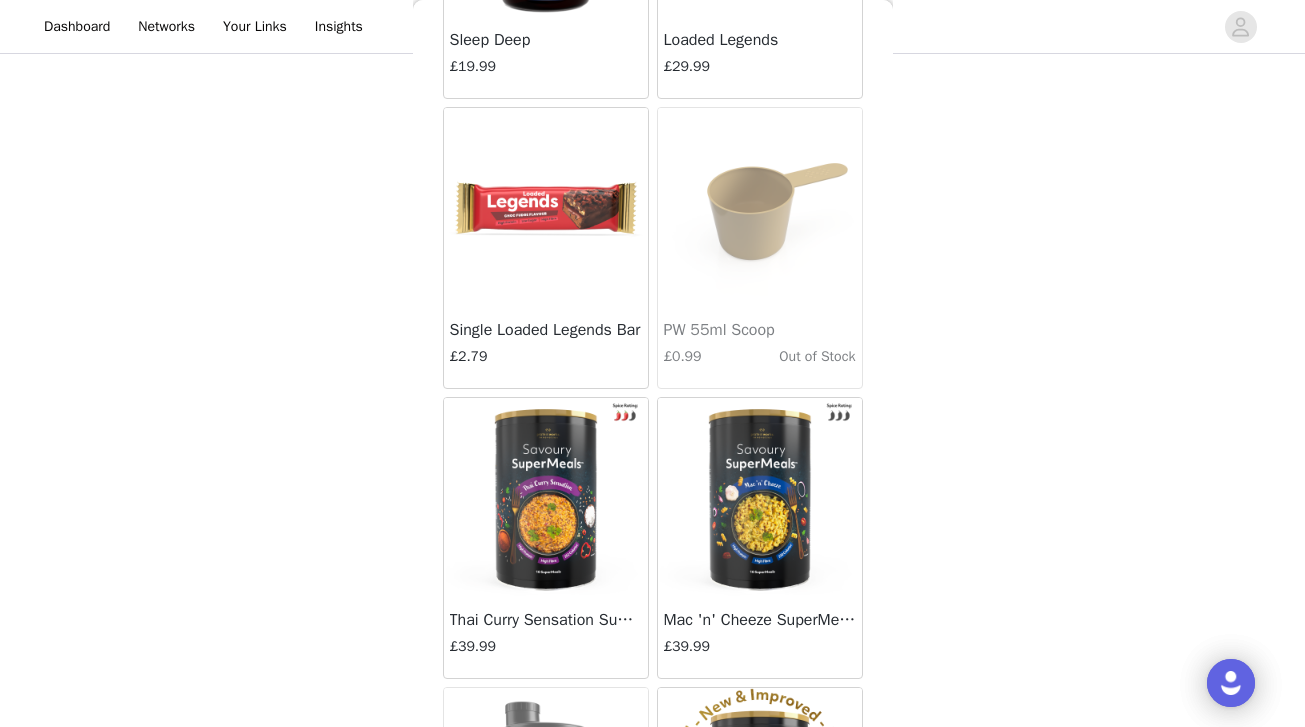 scroll, scrollTop: 3161, scrollLeft: 0, axis: vertical 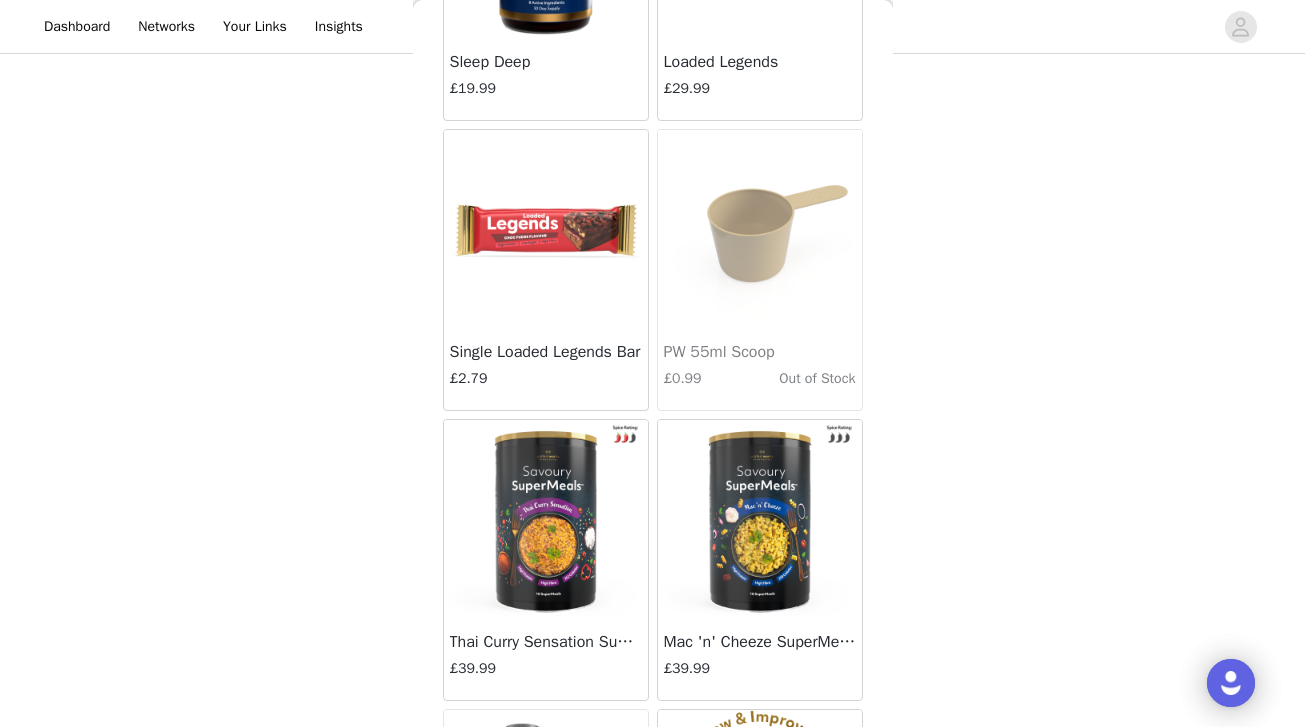 click at bounding box center (546, 230) 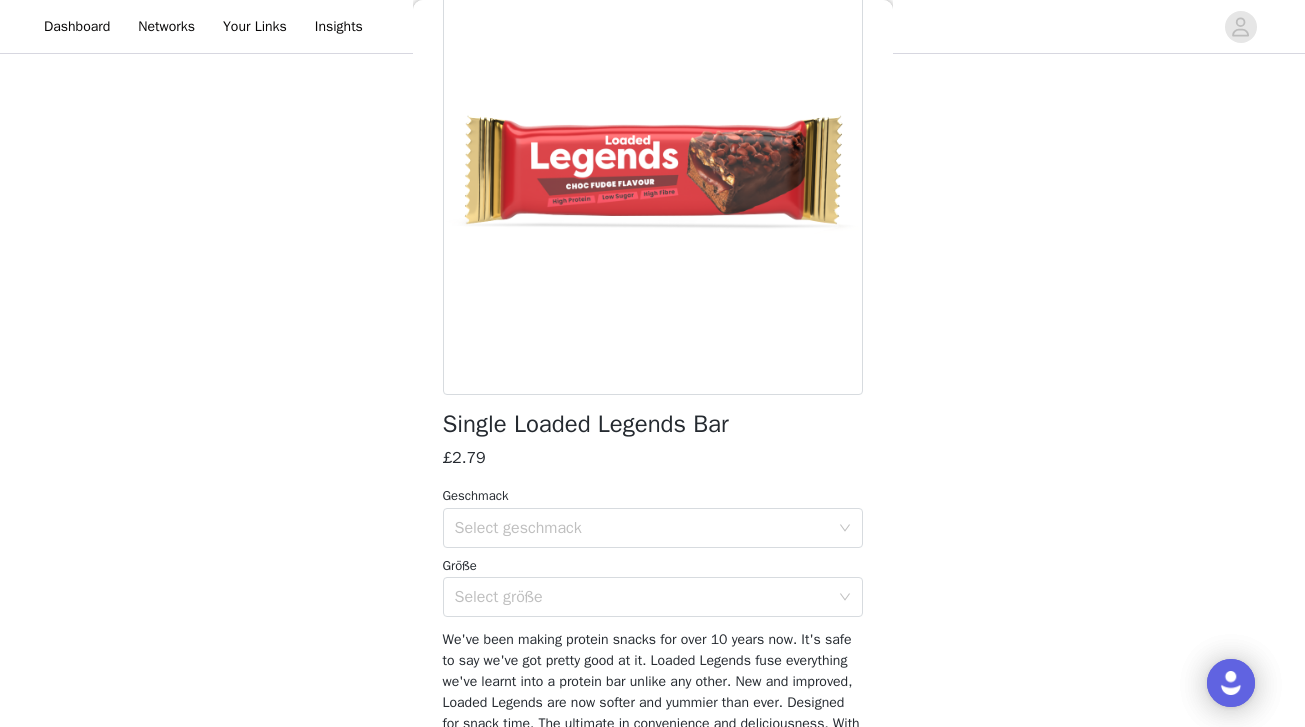 scroll, scrollTop: 270, scrollLeft: 0, axis: vertical 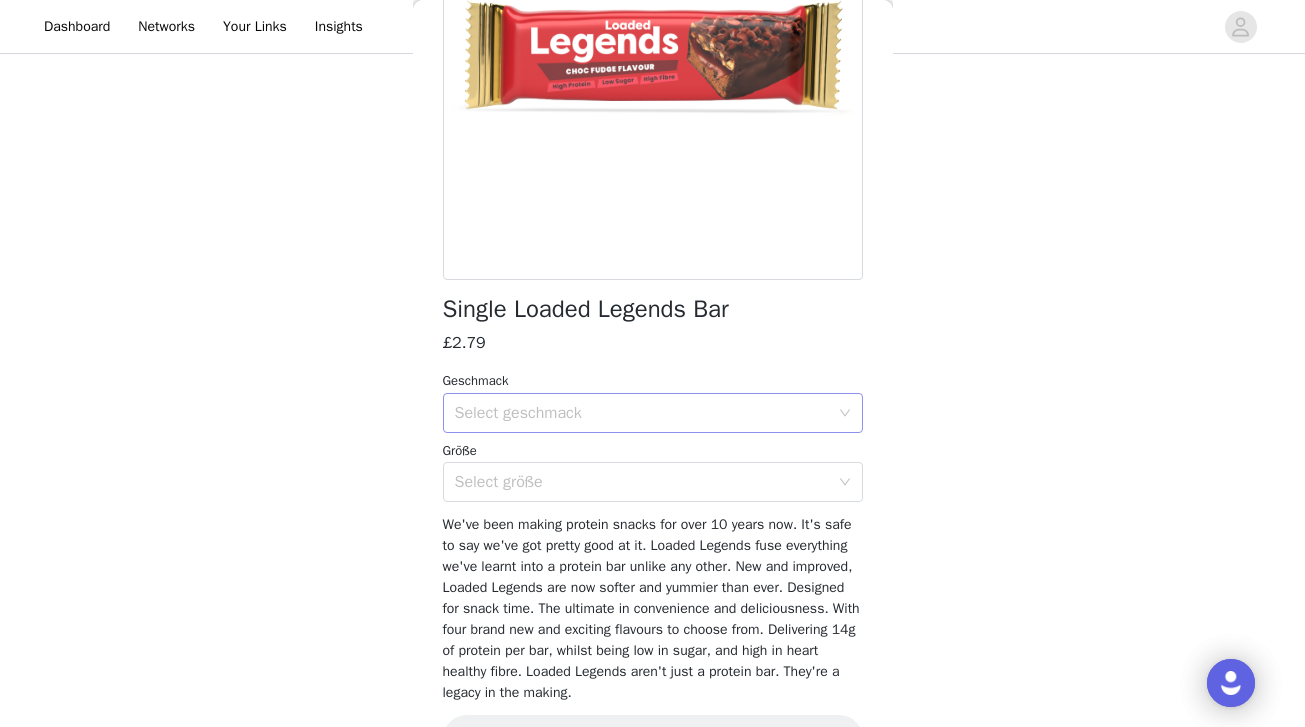 click on "Select geschmack" at bounding box center [642, 413] 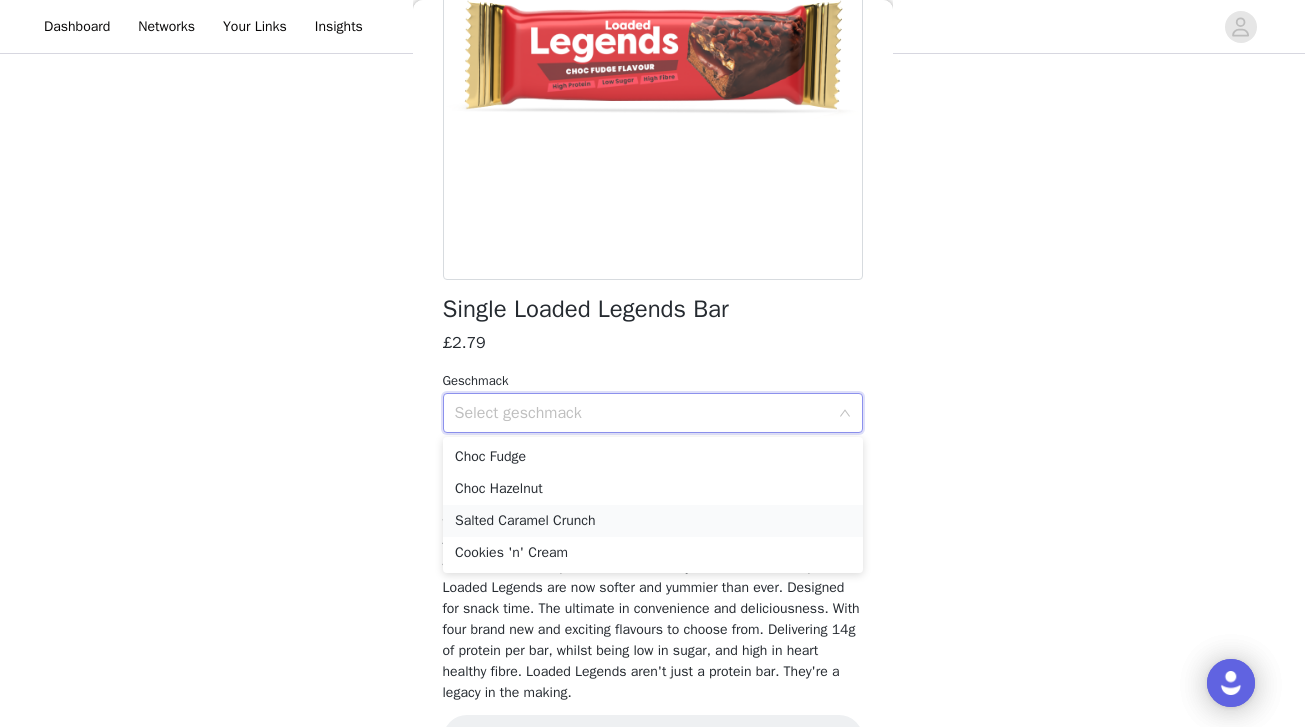 click on "Salted Caramel Crunch" at bounding box center (653, 521) 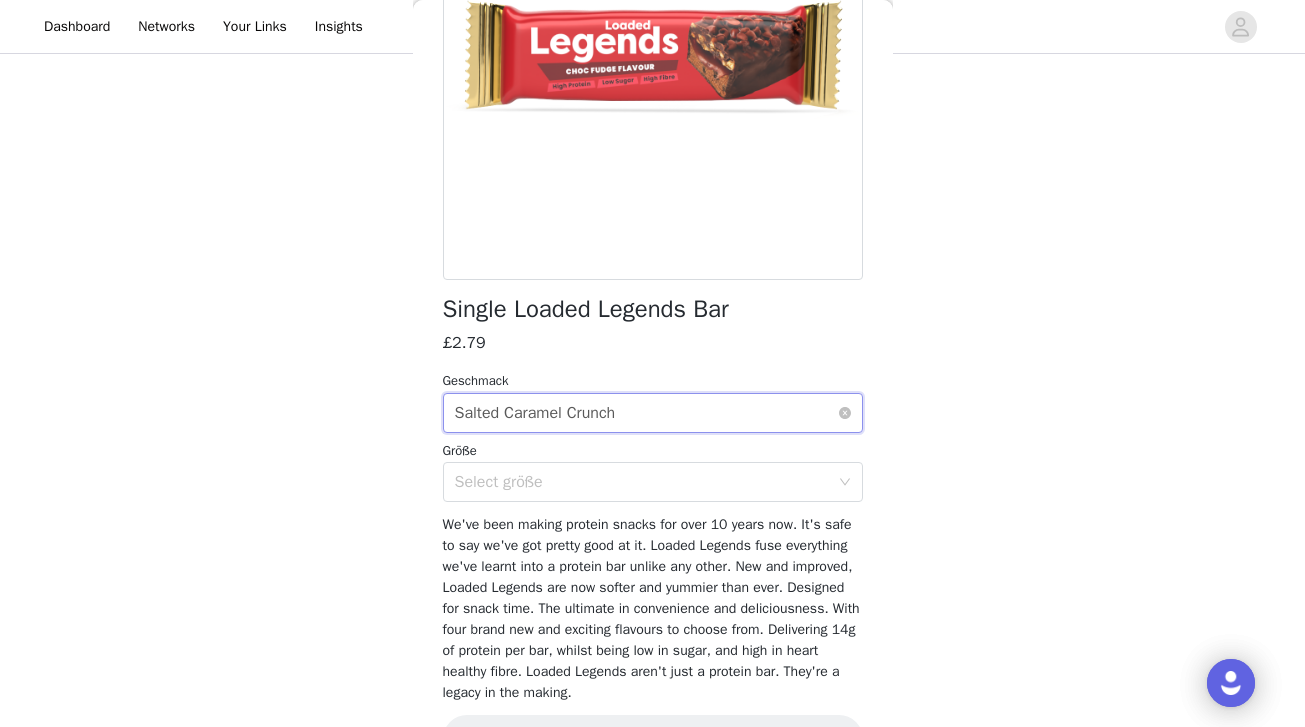 click on "Salted Caramel Crunch" at bounding box center [535, 413] 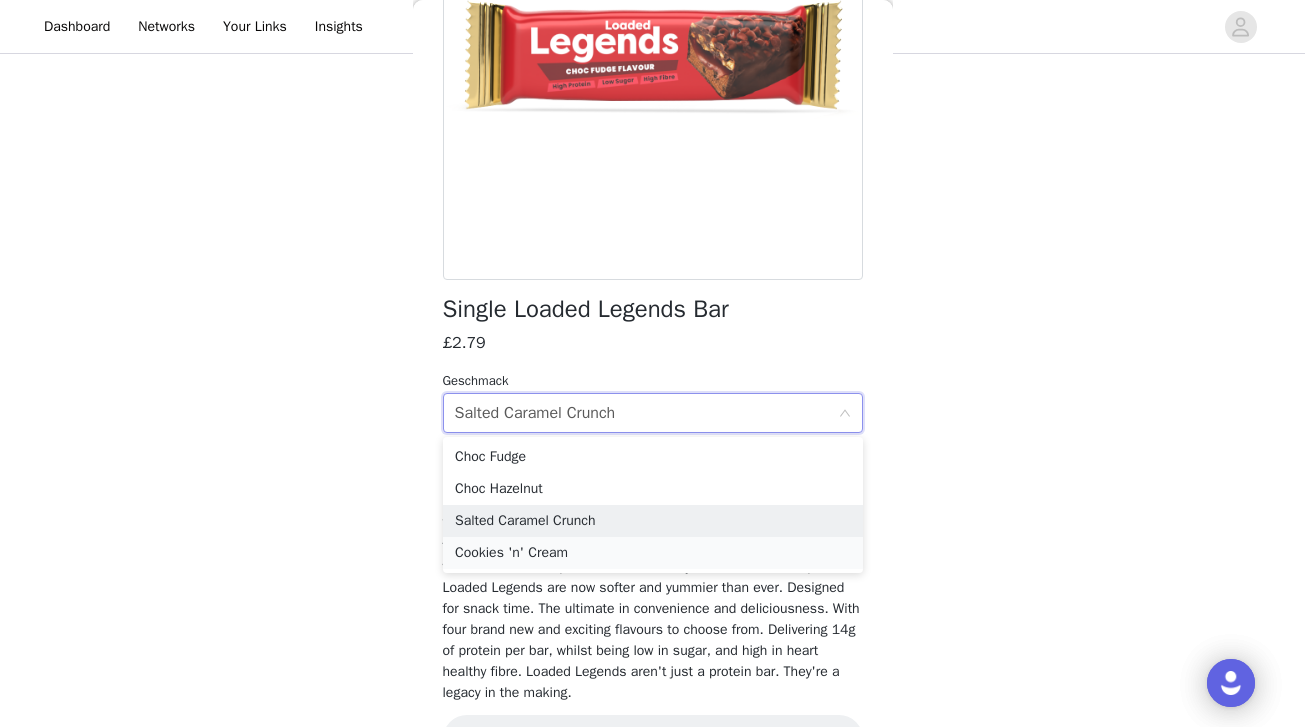 click on "Cookies 'n' Cream" at bounding box center (653, 553) 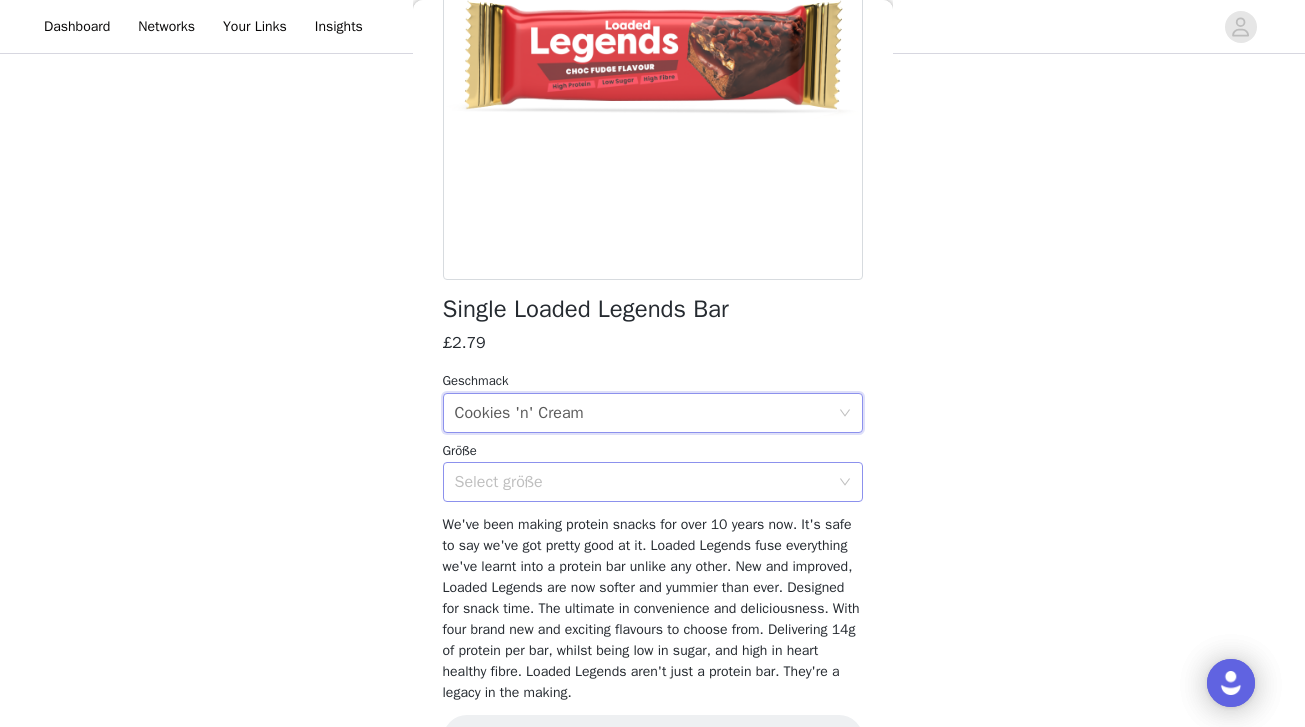 click on "Select größe" at bounding box center [642, 482] 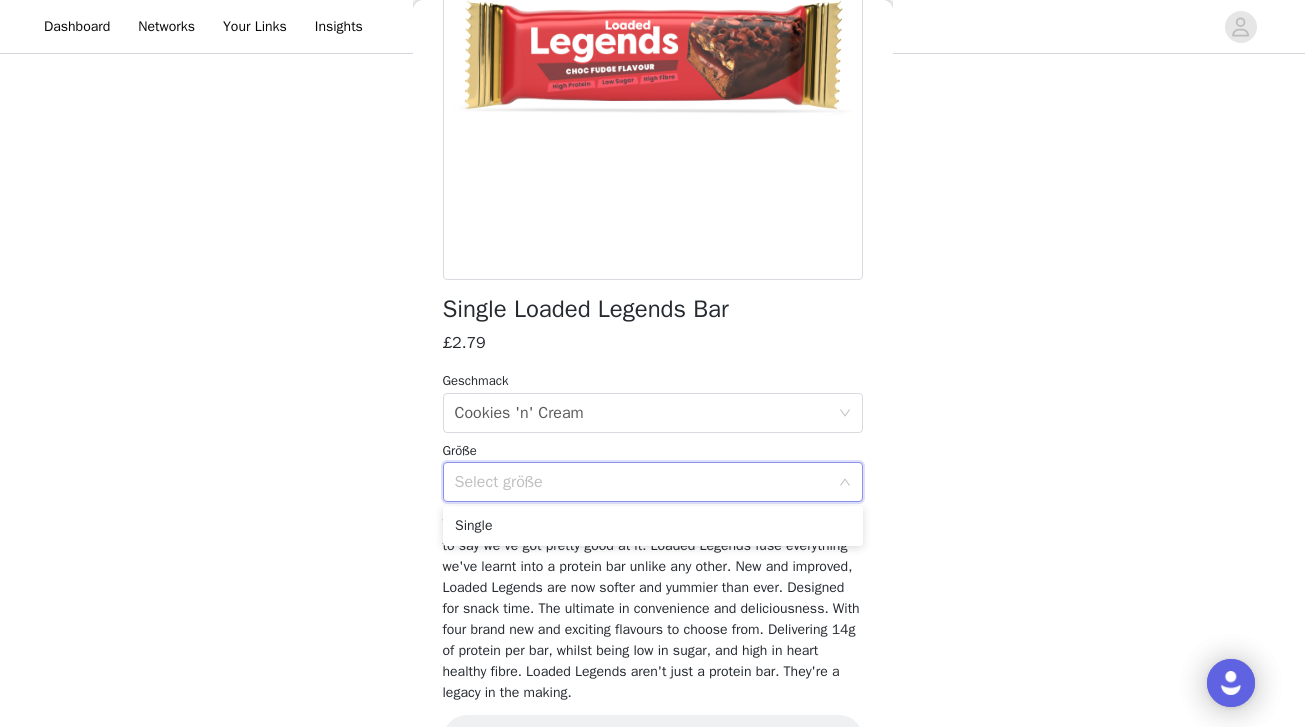 click on "Single" at bounding box center (653, 526) 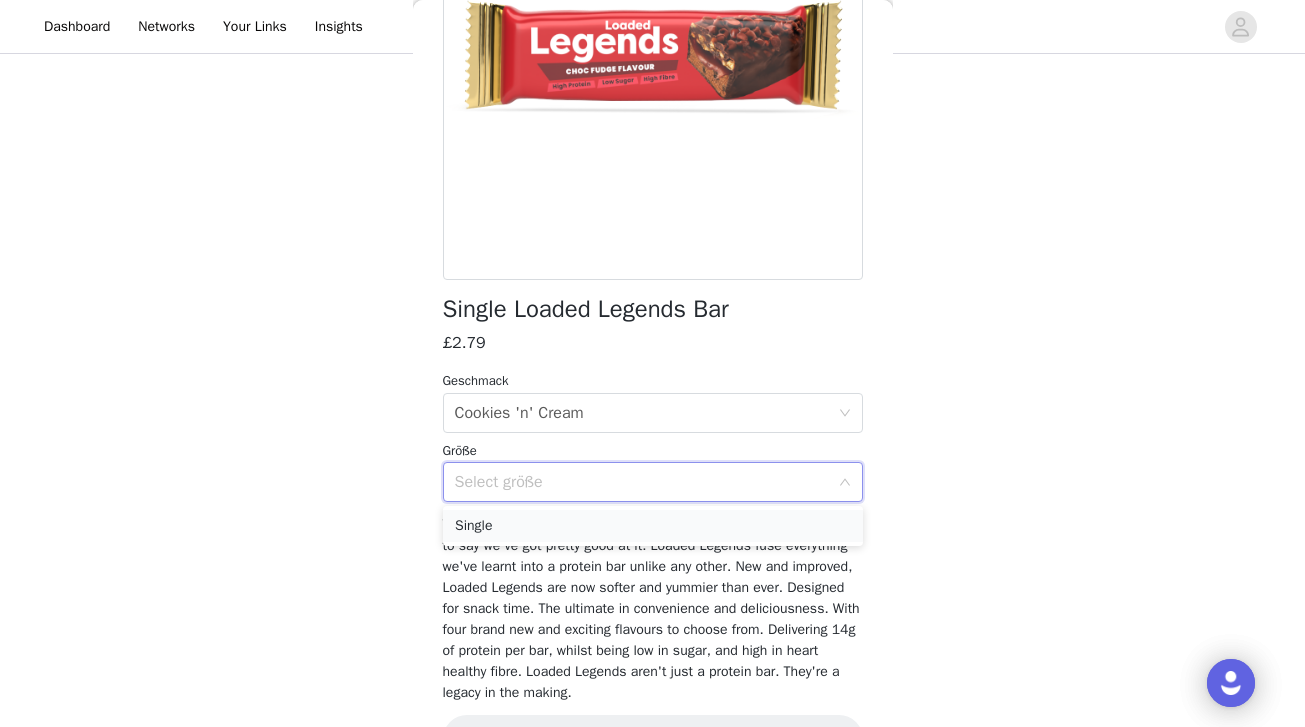 click on "Single" at bounding box center (653, 526) 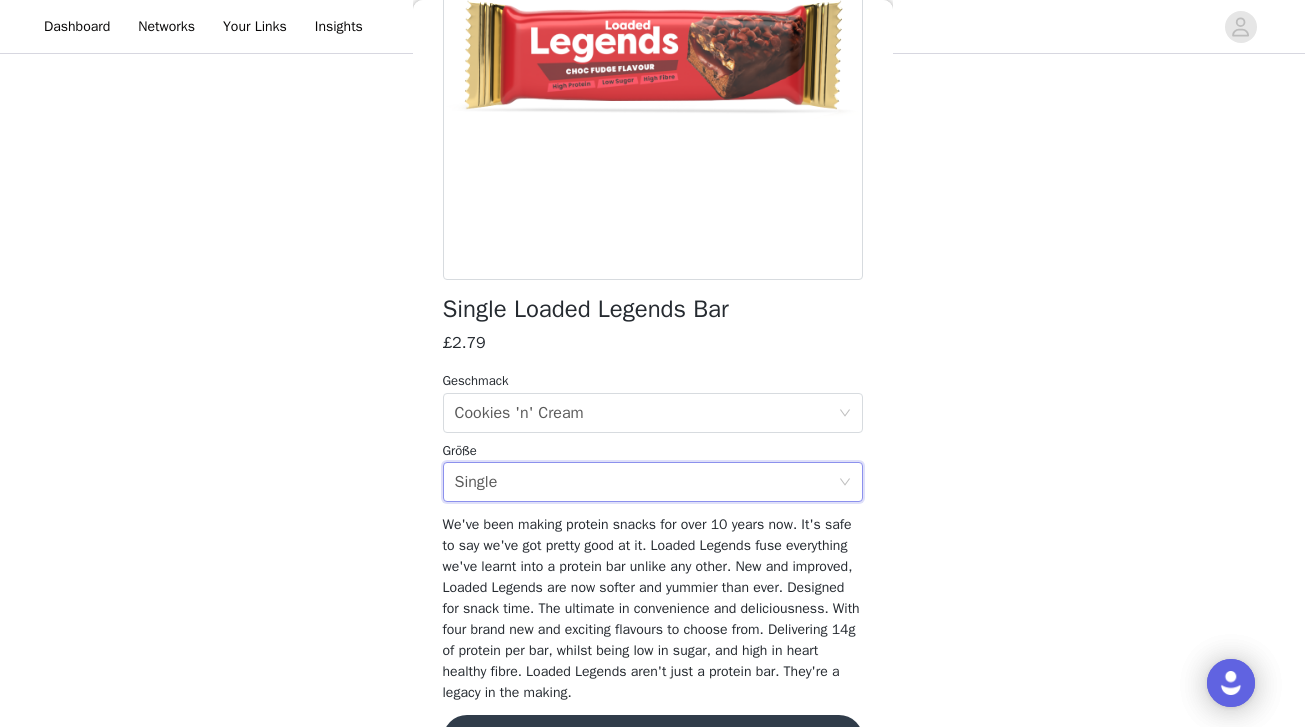 scroll, scrollTop: 330, scrollLeft: 0, axis: vertical 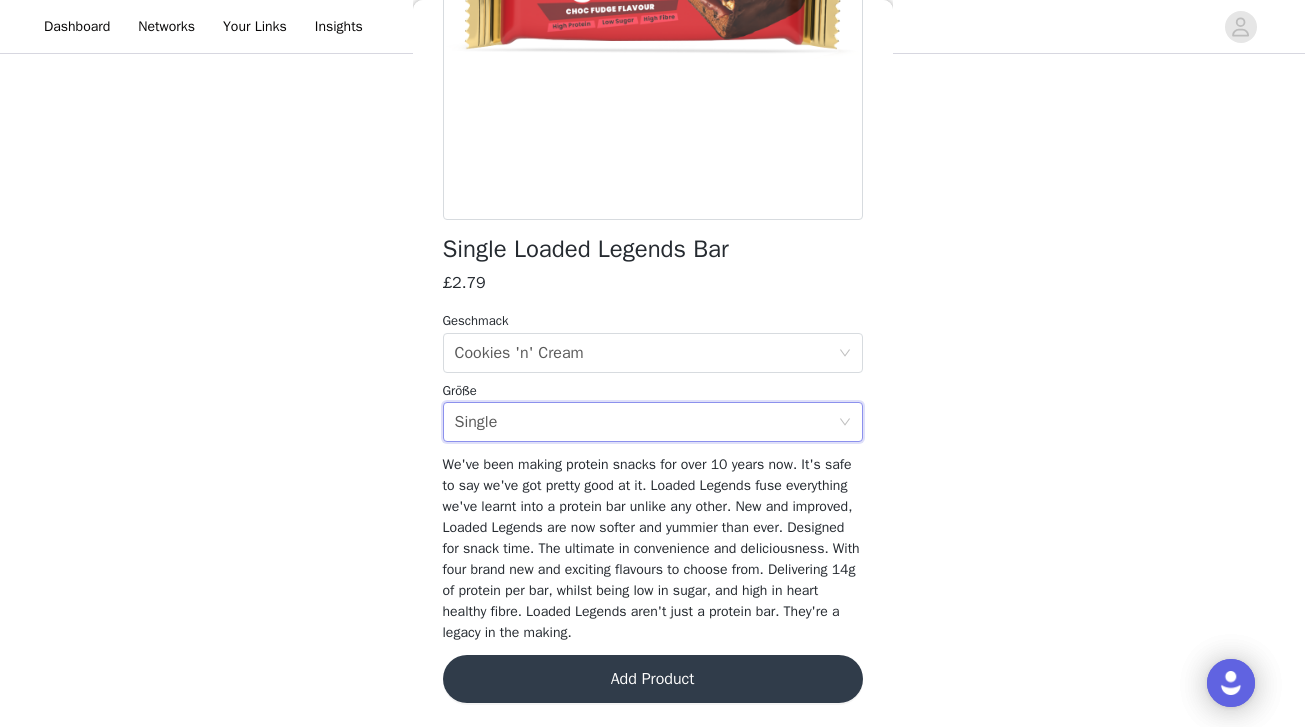 click on "Single Loaded Legends Bar       £2.79         Geschmack   Select geschmack Cookies 'n' Cream   Größe   Select größe Single   We've been making protein snacks for over 10 years now. It's safe to say we've got pretty good at it. Loaded Legends fuse everything we've learnt into a protein bar unlike any other. New and improved, Loaded Legends are now softer and yummier than ever. Designed for snack time. The ultimate in convenience and deliciousness. With four brand new and exciting flavours to choose from. Delivering 14g of protein per bar, whilst being low in sugar, and high in heart healthy fibre. Loaded Legends aren't just a protein bar. They're a legacy in the making.   Add Product" at bounding box center [653, 248] 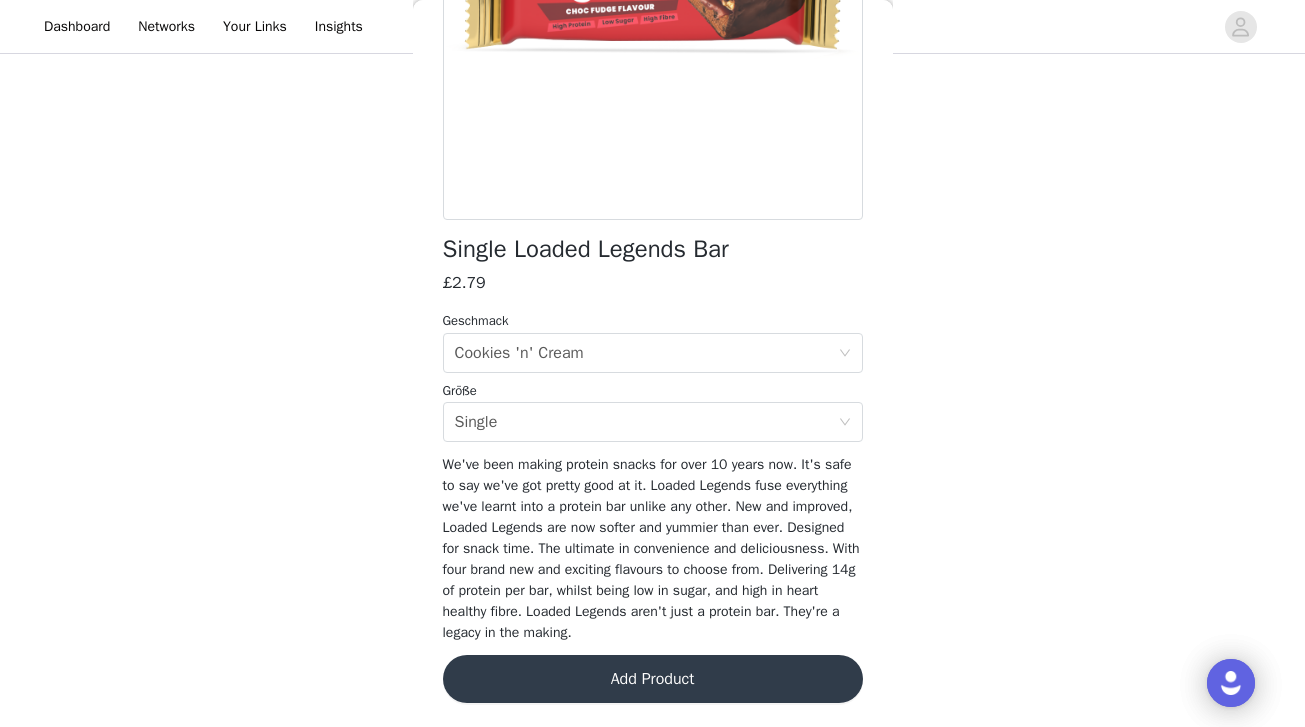 click on "Add Product" at bounding box center (653, 679) 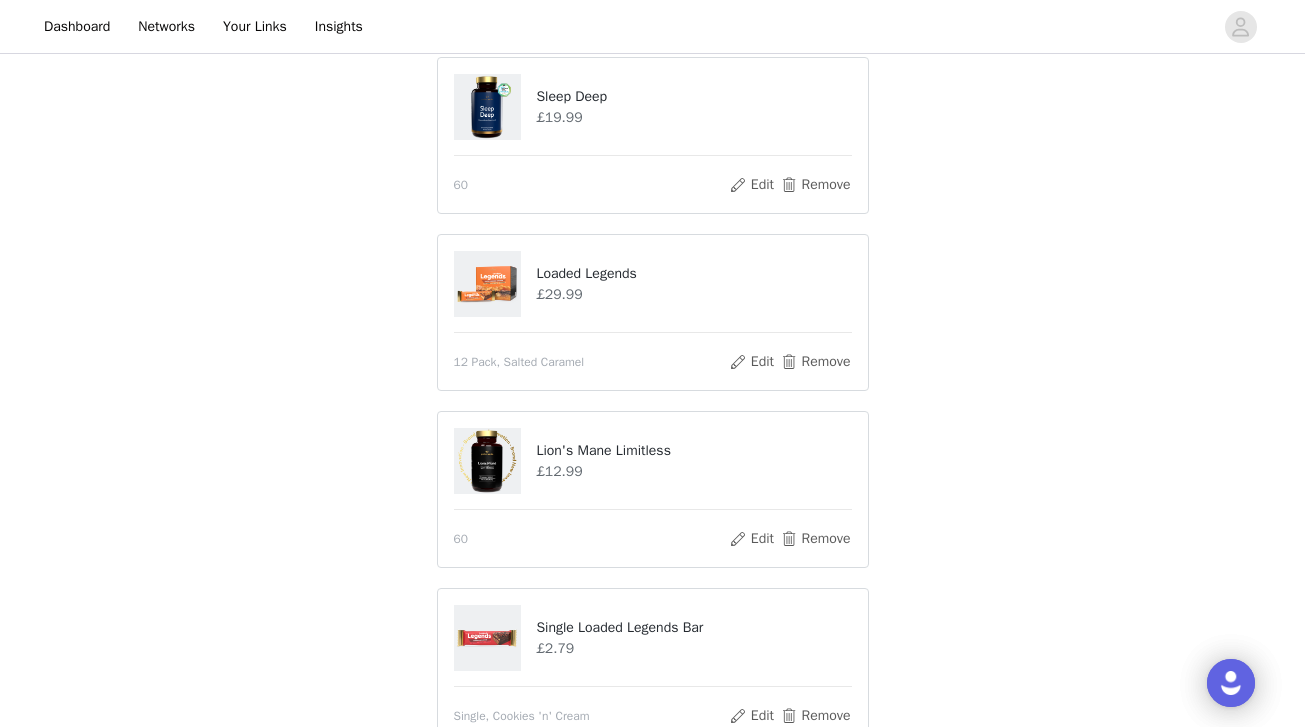 scroll, scrollTop: 756, scrollLeft: 0, axis: vertical 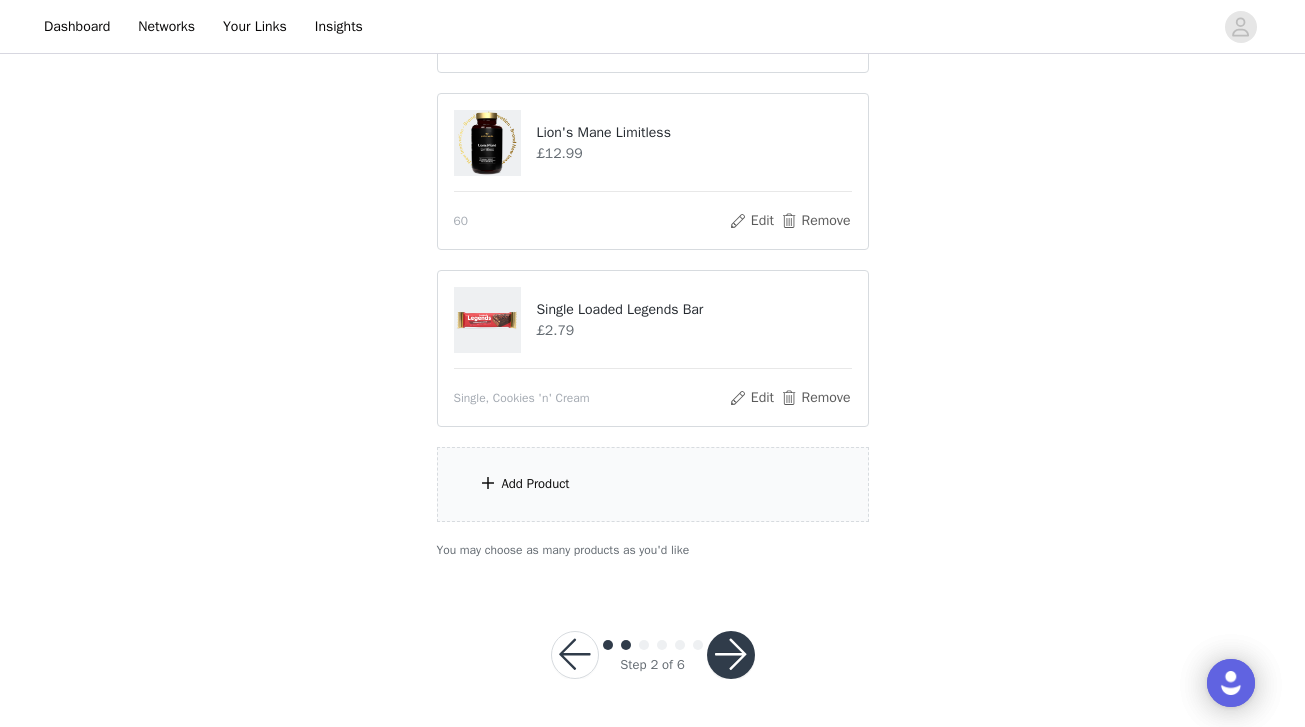 click on "Add Product" at bounding box center [536, 484] 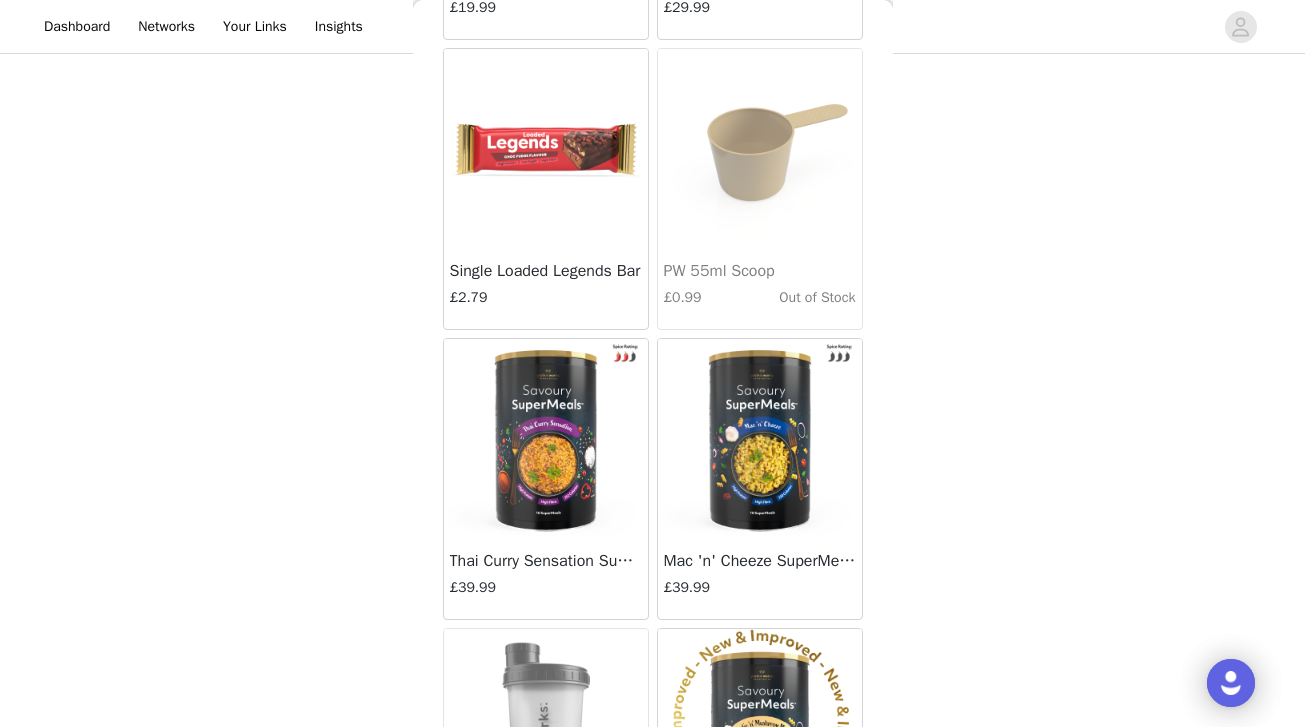 click at bounding box center (546, 149) 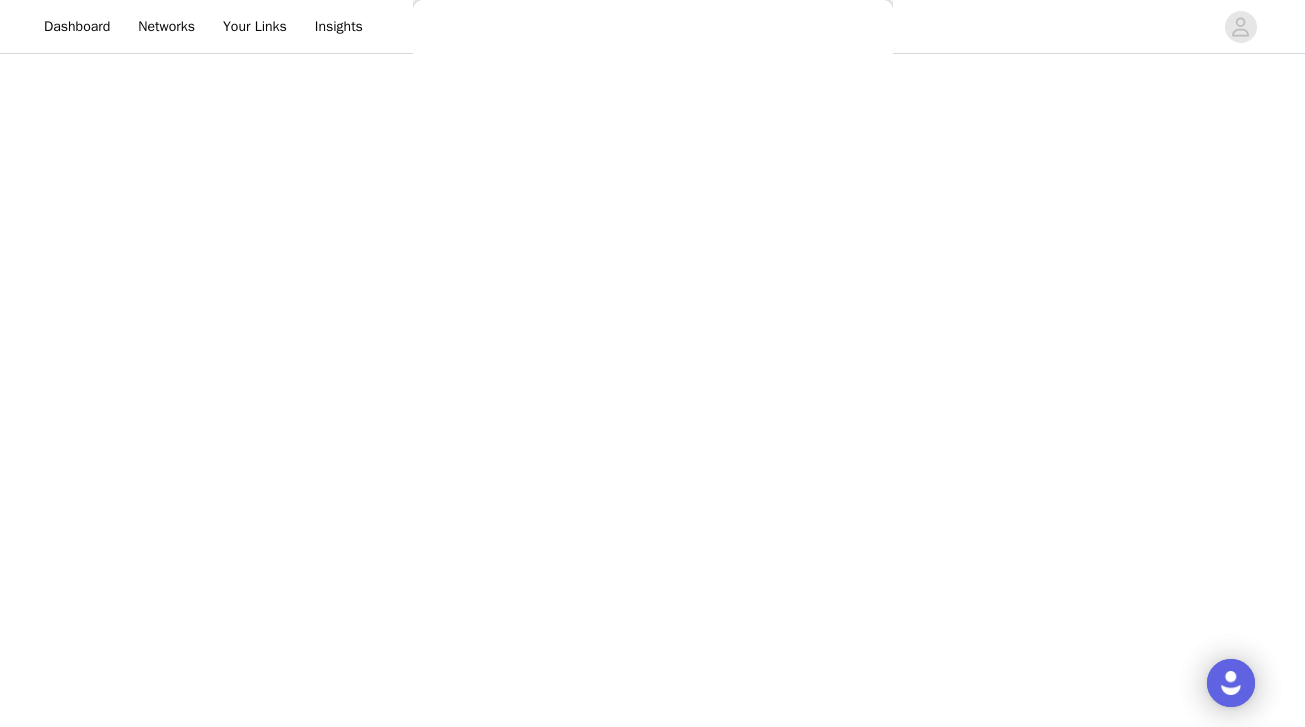 scroll, scrollTop: 330, scrollLeft: 0, axis: vertical 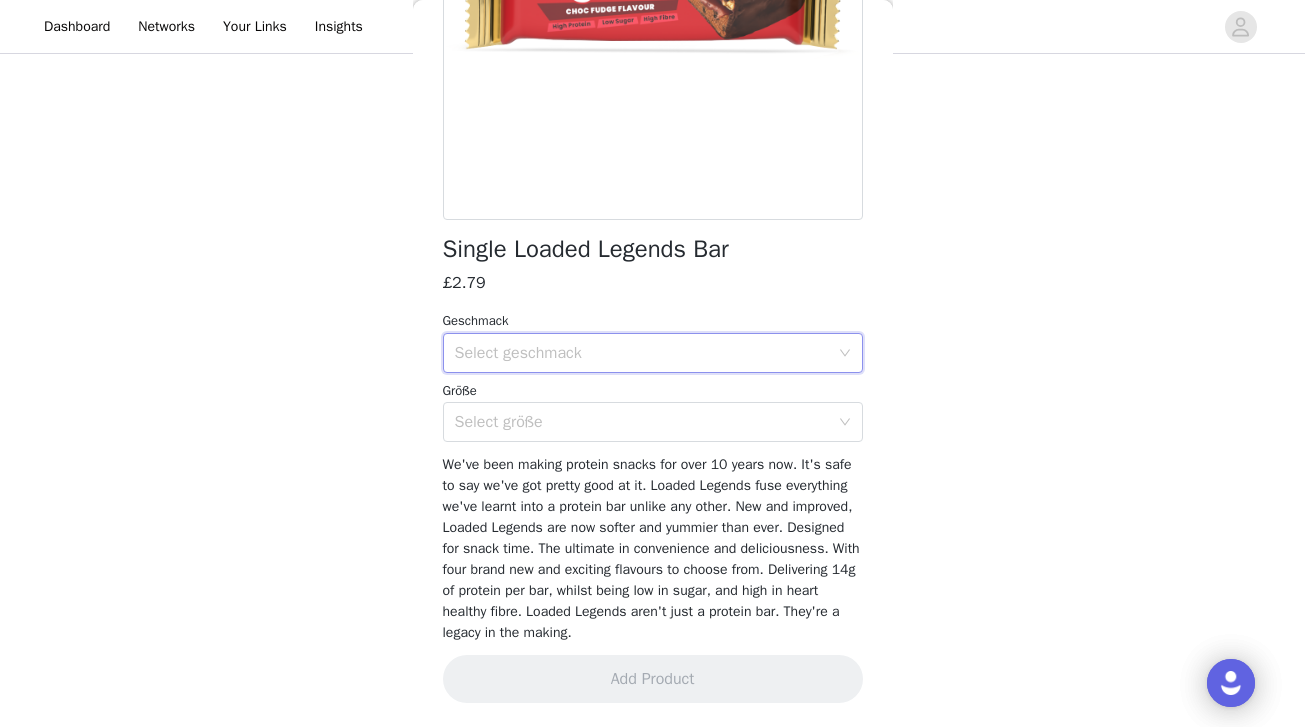 click on "Select geschmack" at bounding box center (646, 353) 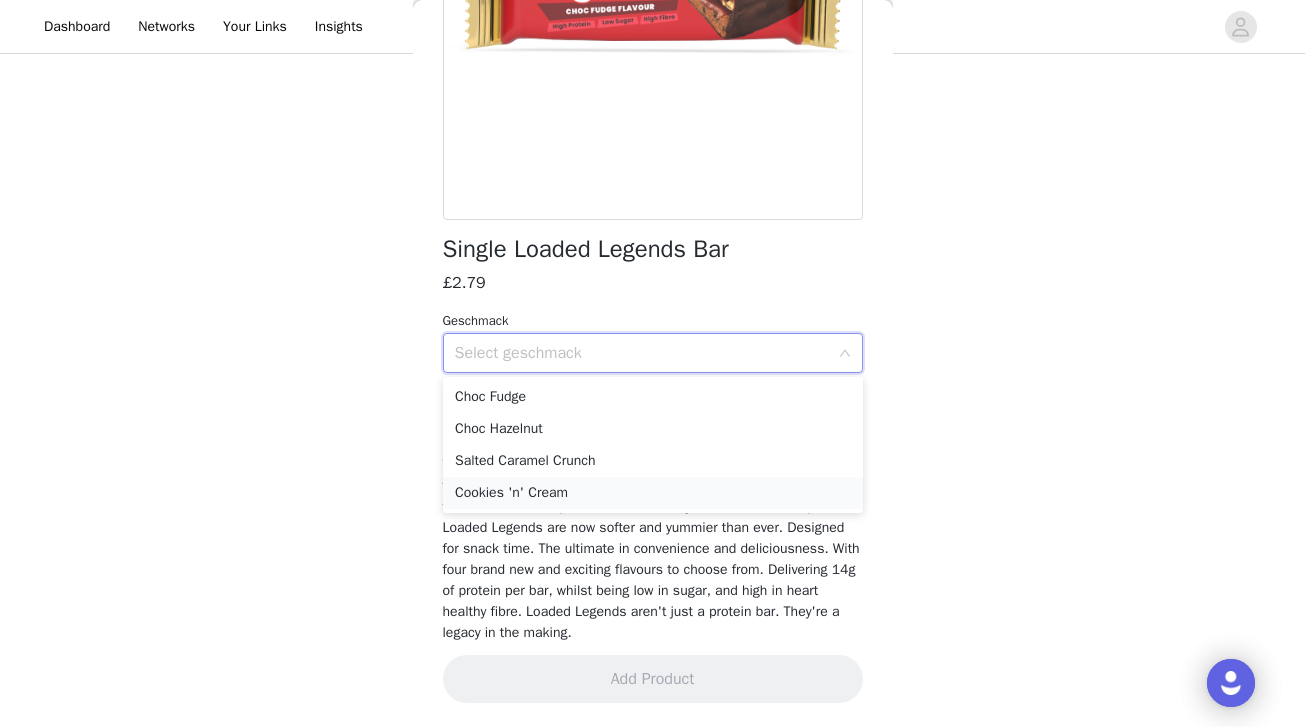click on "Cookies 'n' Cream" at bounding box center (653, 493) 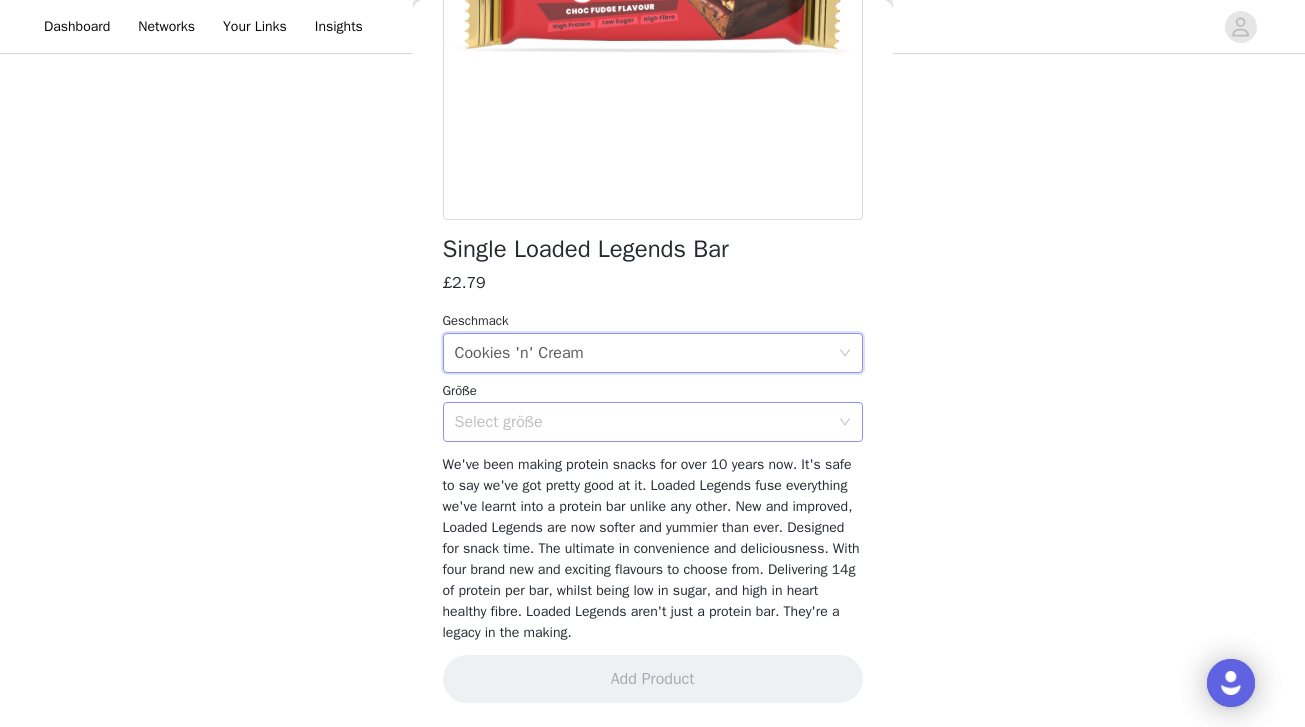 click on "Select größe" at bounding box center [642, 422] 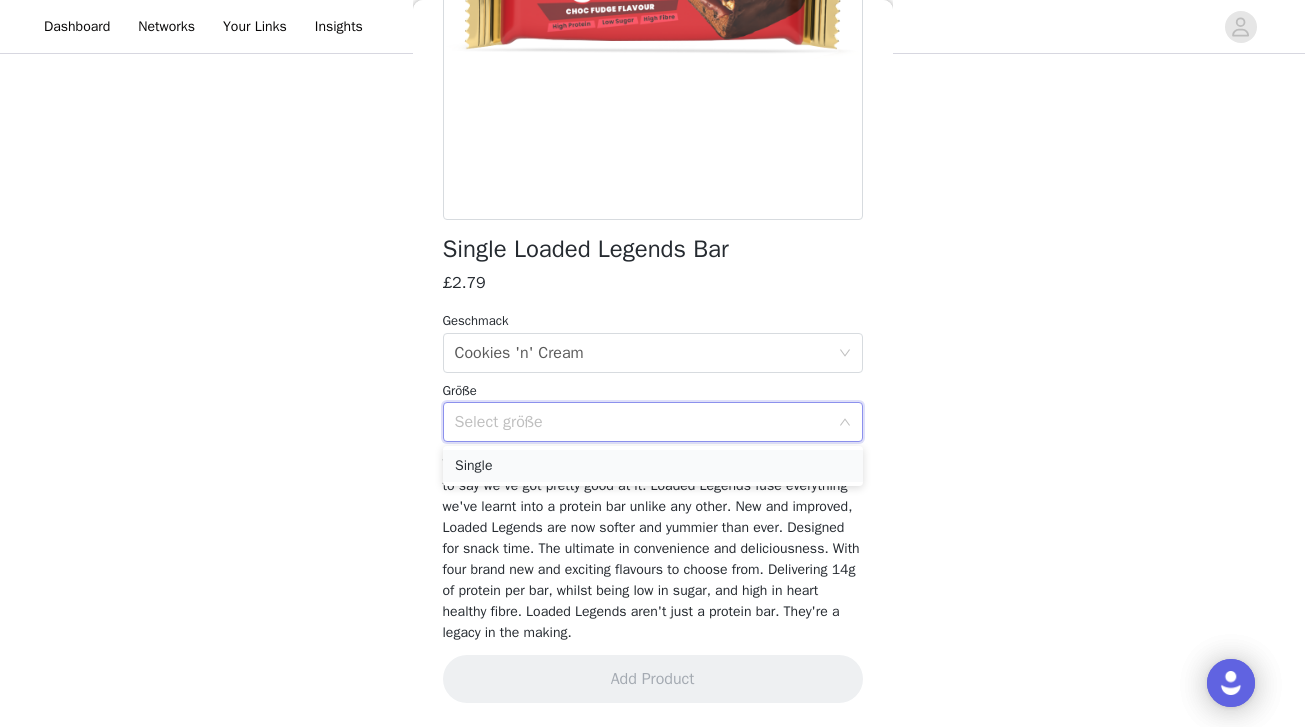 click on "Single" at bounding box center [653, 466] 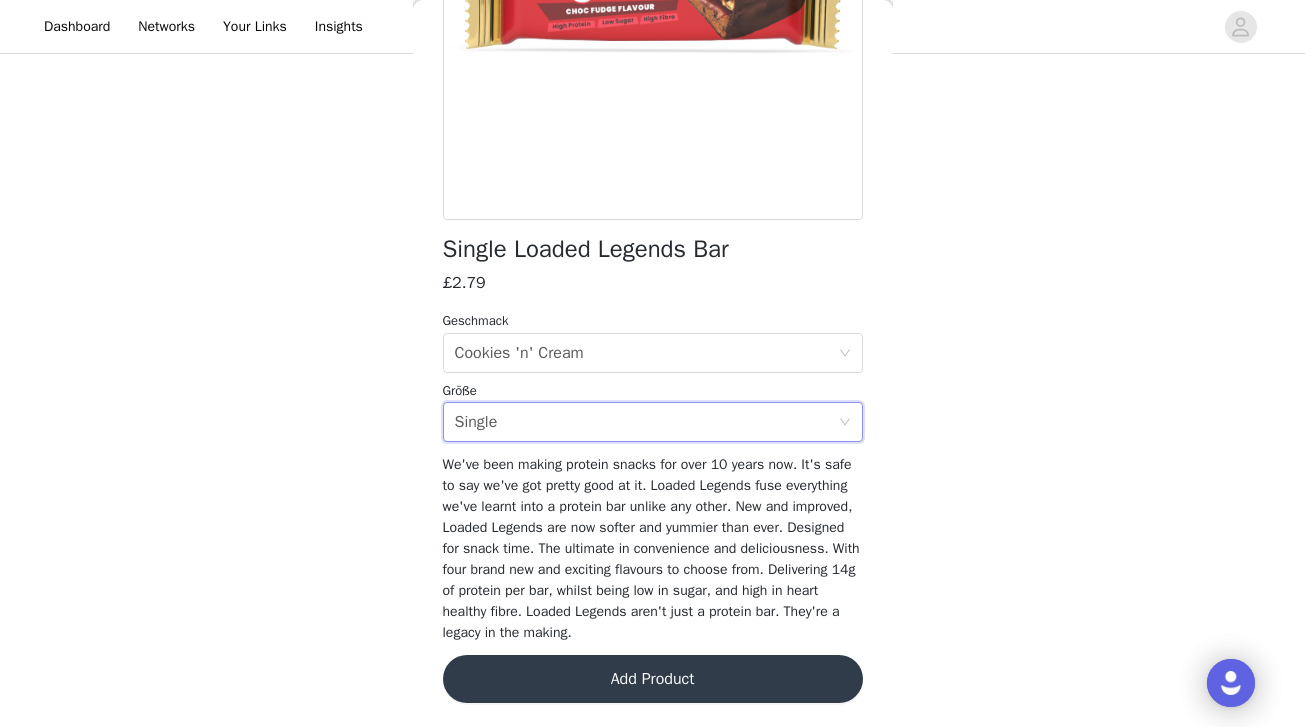 click on "Add Product" at bounding box center [653, 679] 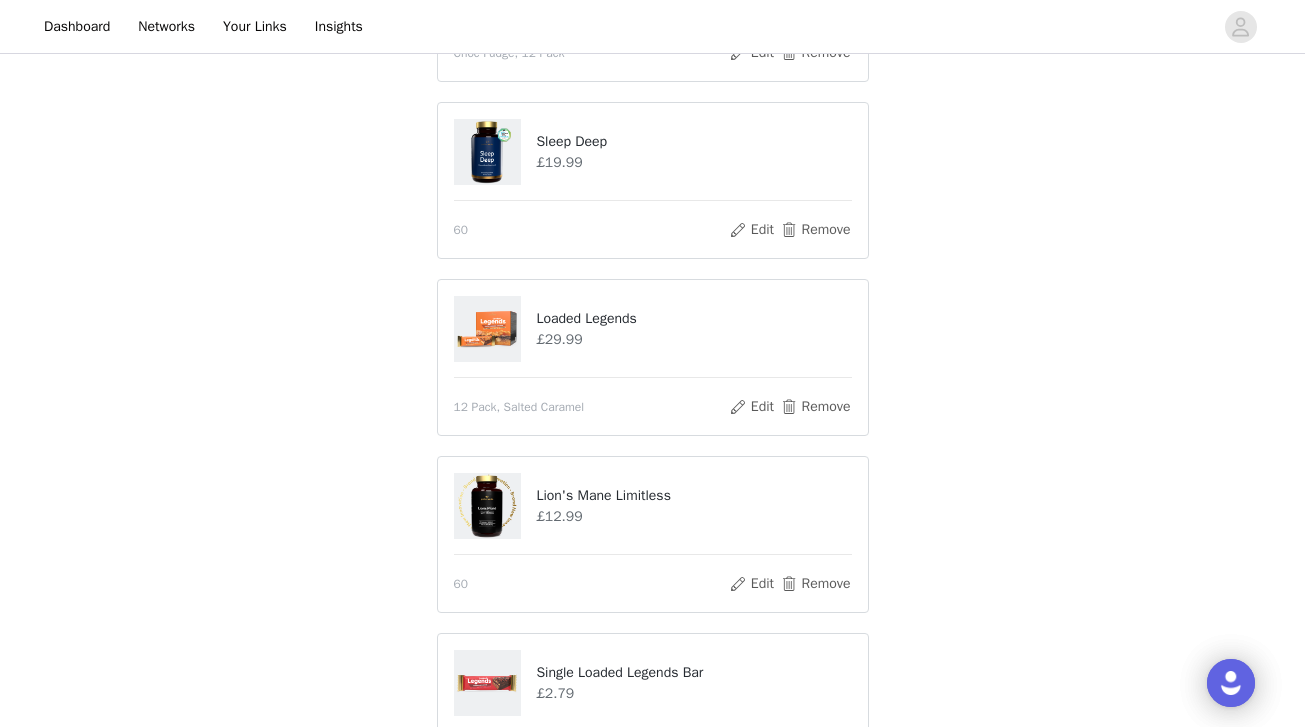 scroll, scrollTop: 933, scrollLeft: 0, axis: vertical 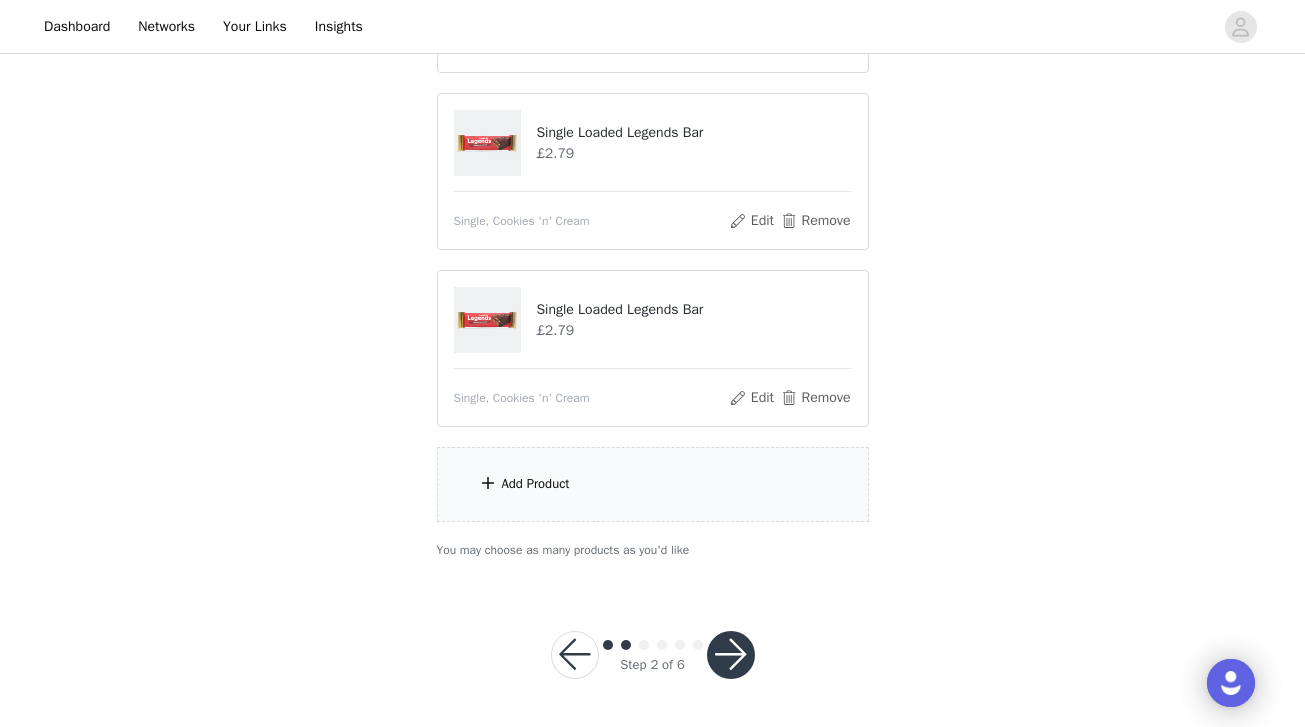 click at bounding box center (731, 655) 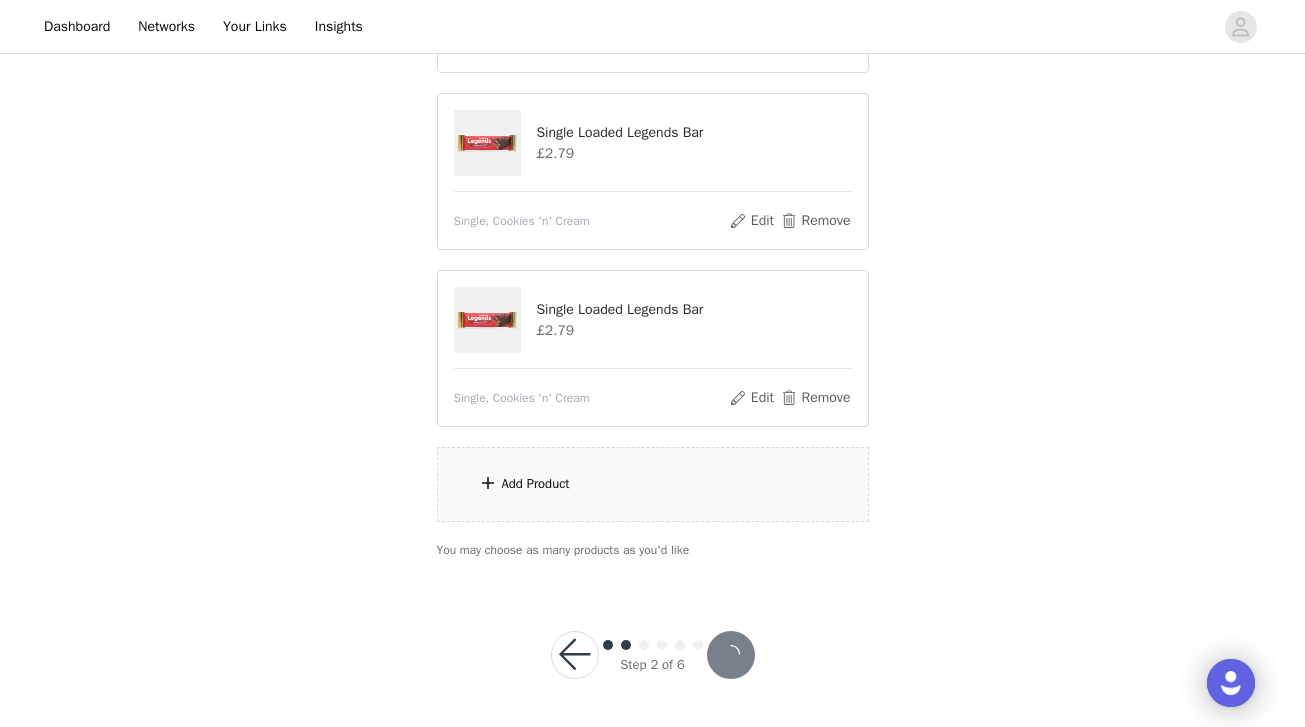 scroll, scrollTop: 0, scrollLeft: 0, axis: both 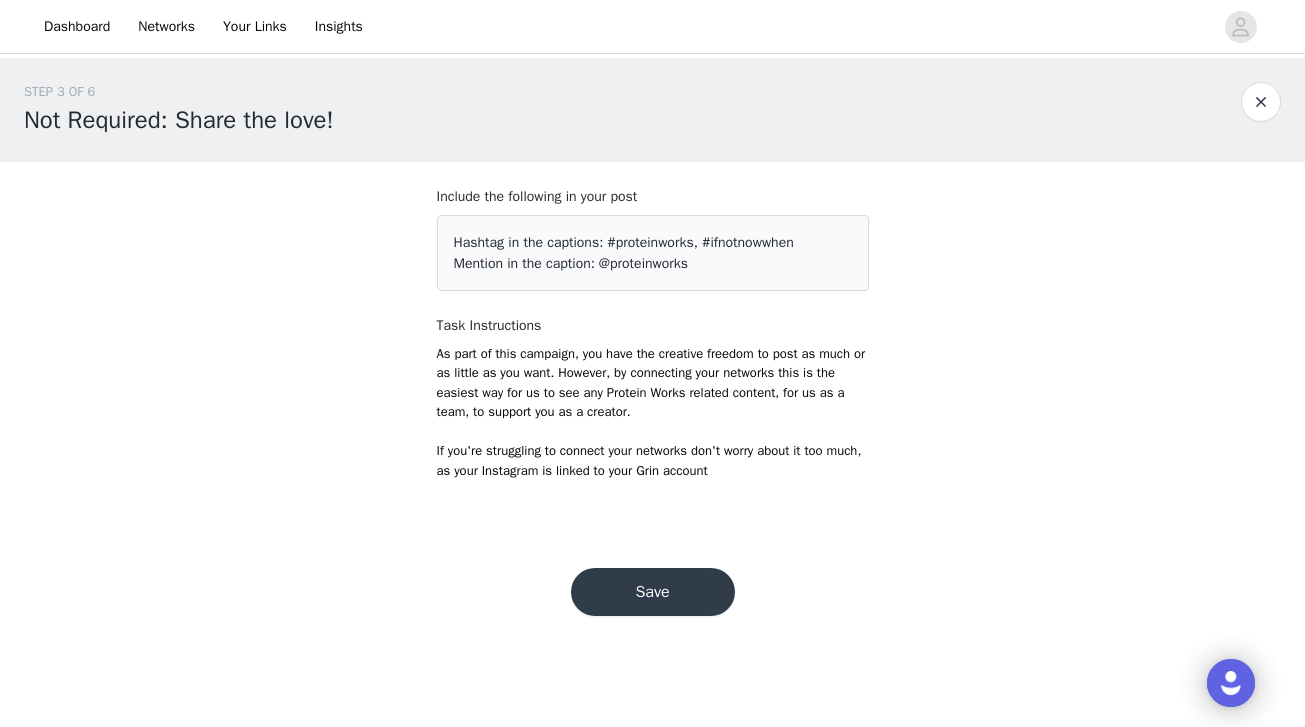 click on "Save" at bounding box center [653, 592] 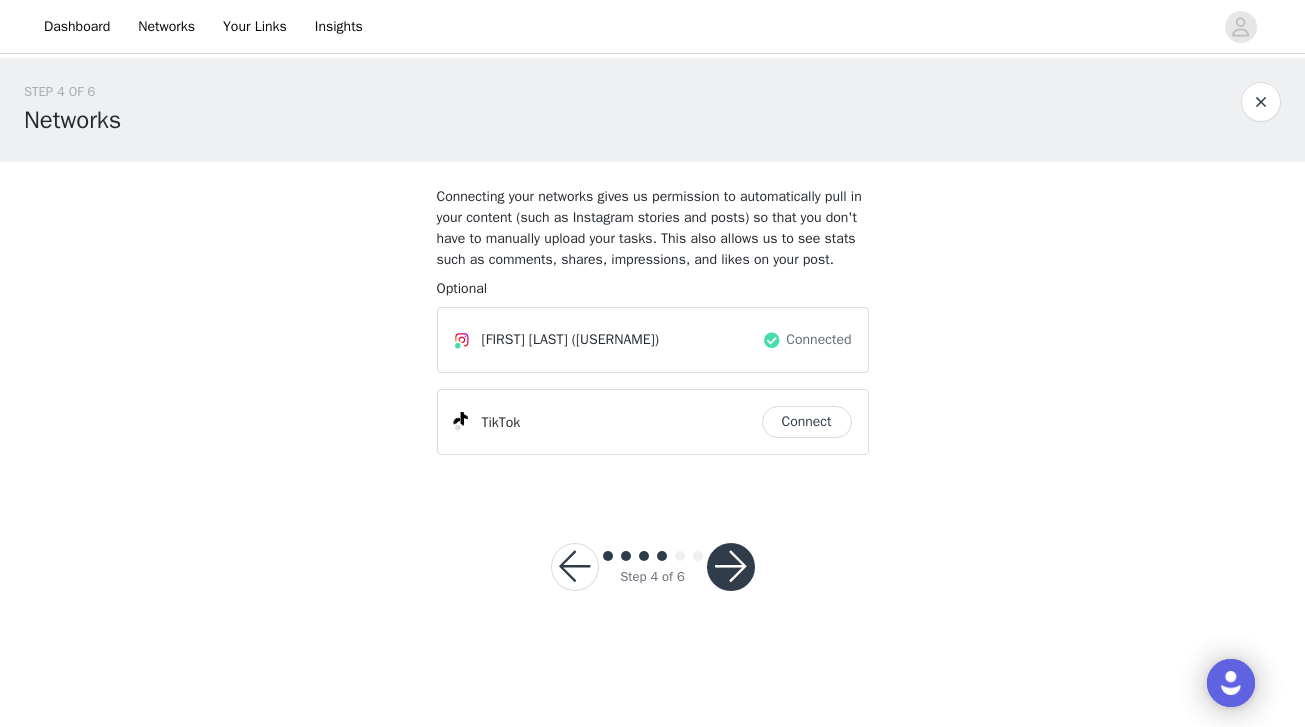 click at bounding box center [731, 567] 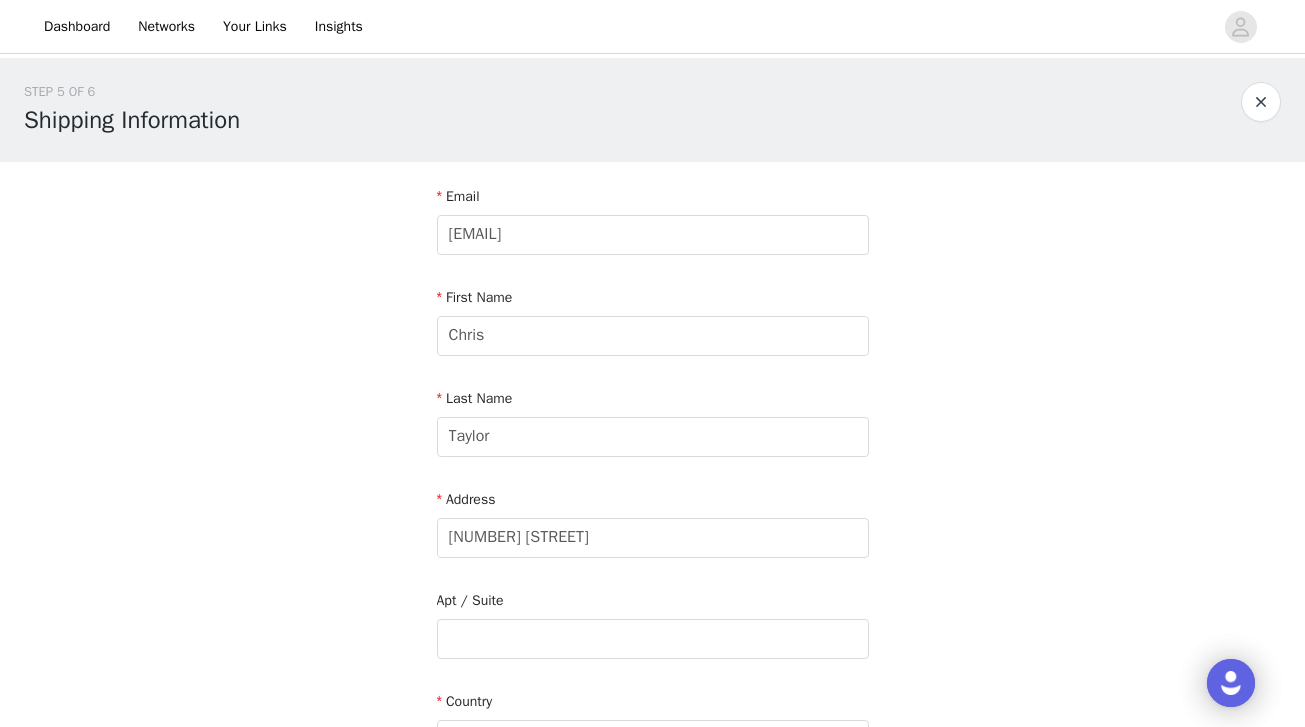 scroll, scrollTop: 535, scrollLeft: 0, axis: vertical 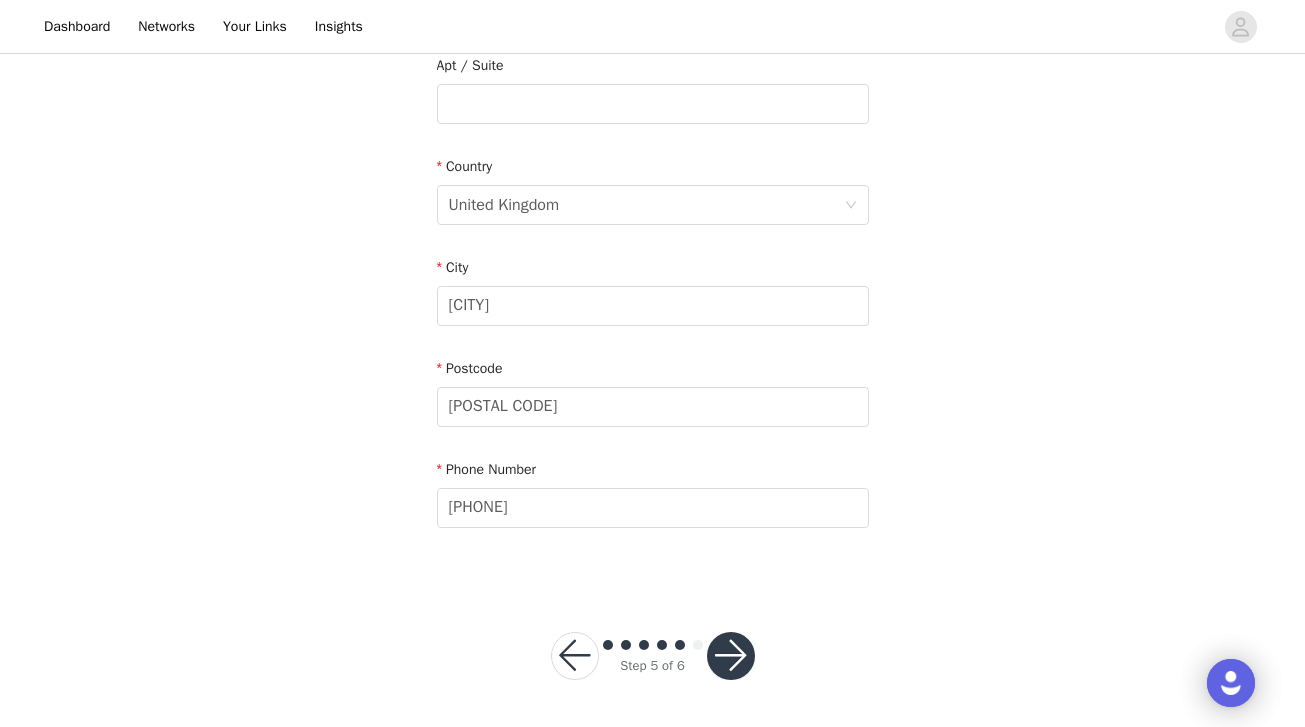 click at bounding box center (731, 656) 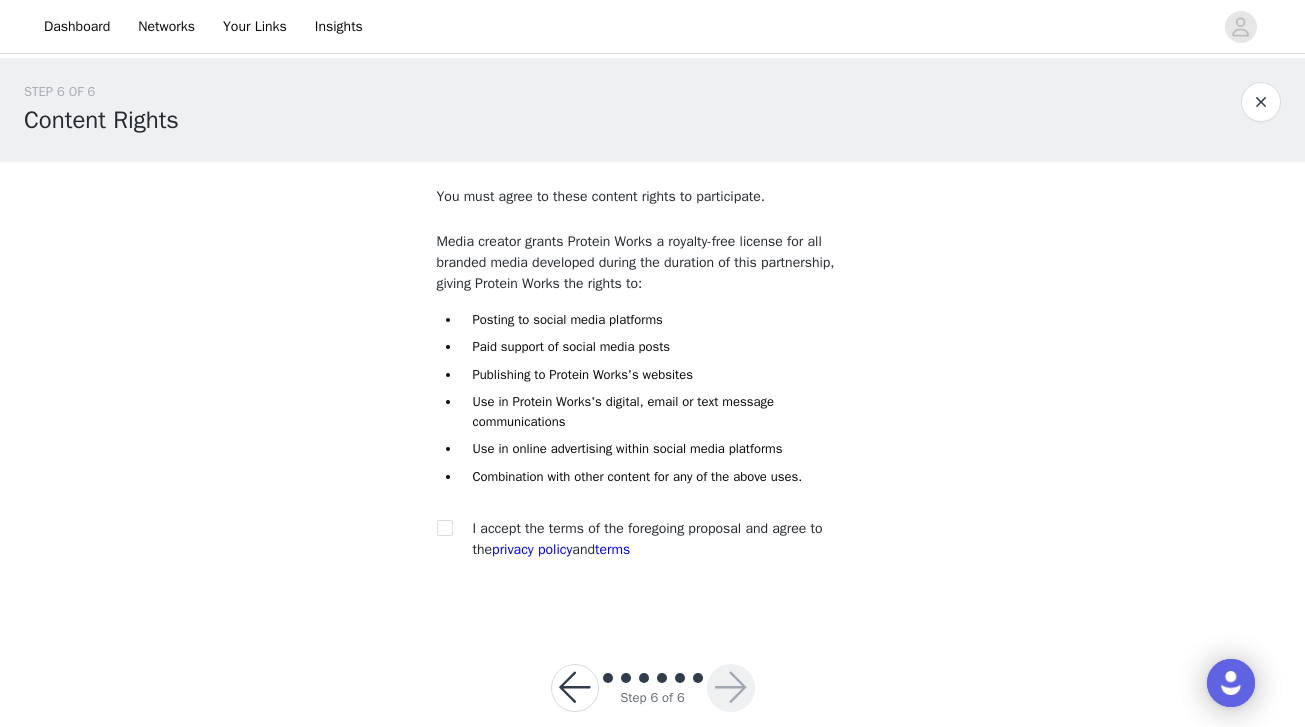 click on "You must agree to these content rights to participate. Media creator grants Protein Works a royalty-free license for all branded media developed during the duration of this partnership, giving Protein Works the rights to: Posting to social media platforms Paid support of social media posts Publishing to Protein Works's websites Use in Protein Works's digital, email or text message communications Use in online advertising within social media platforms Combination with other content for any of the above uses.
I accept the terms of the foregoing proposal and agree to the privacy policy and terms" at bounding box center (653, 389) 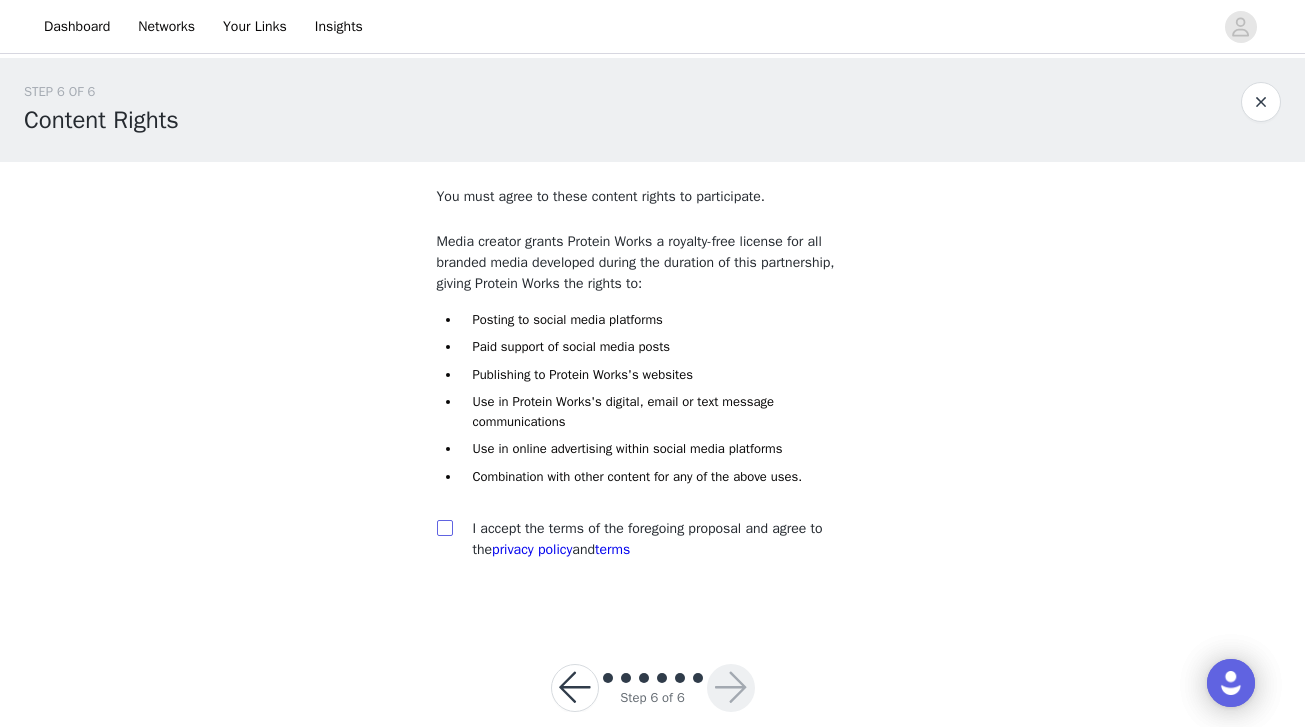click at bounding box center [444, 527] 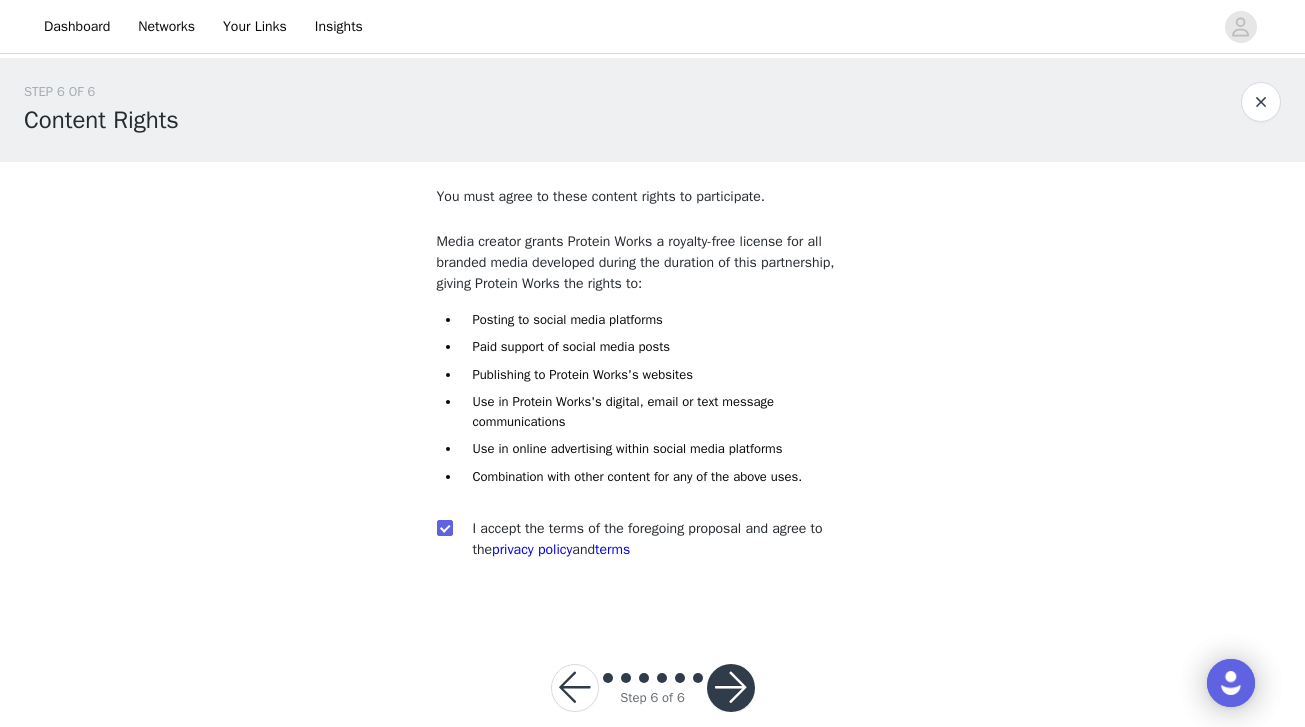 click at bounding box center [731, 688] 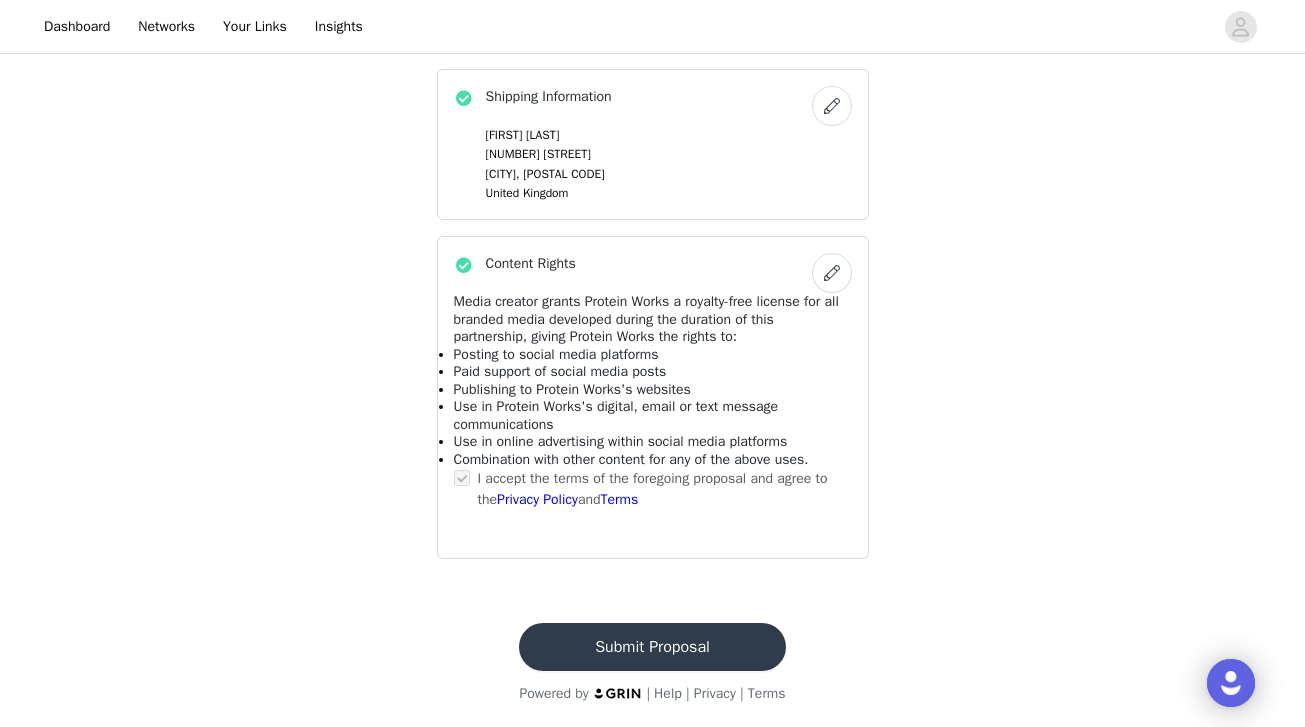 scroll, scrollTop: 1272, scrollLeft: 0, axis: vertical 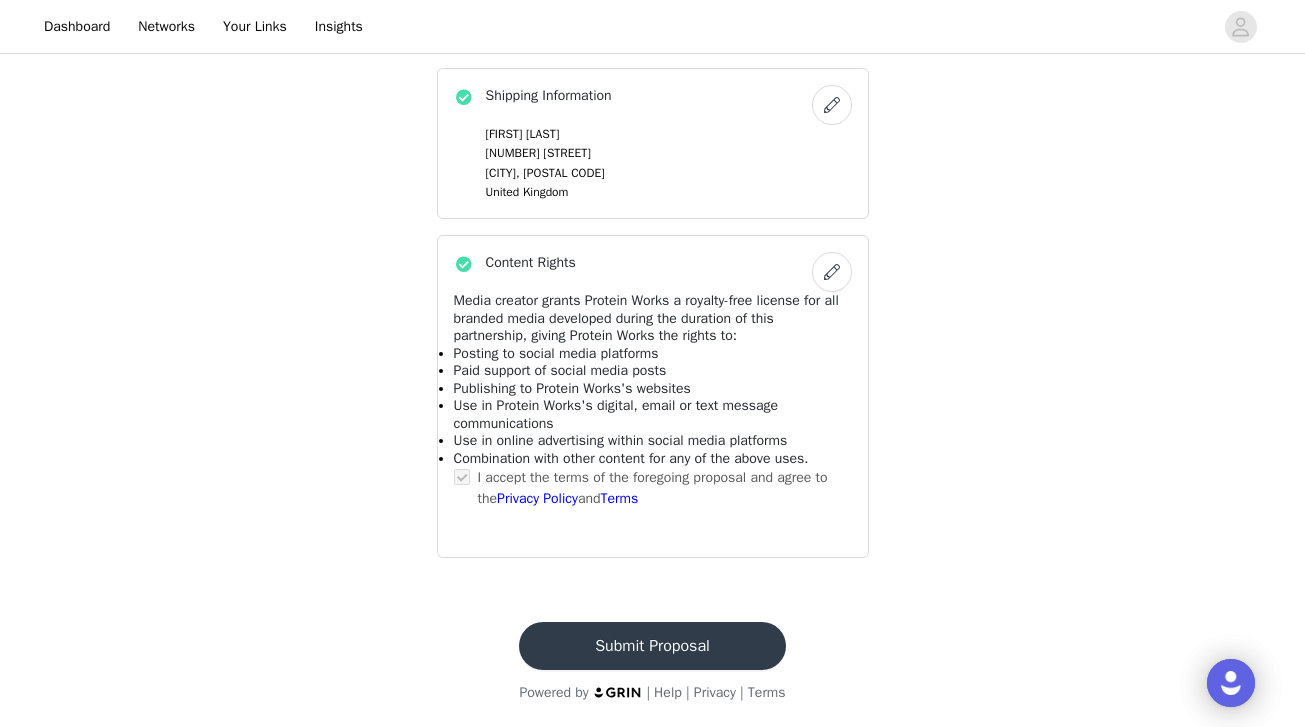 click on "Submit Proposal" at bounding box center [652, 646] 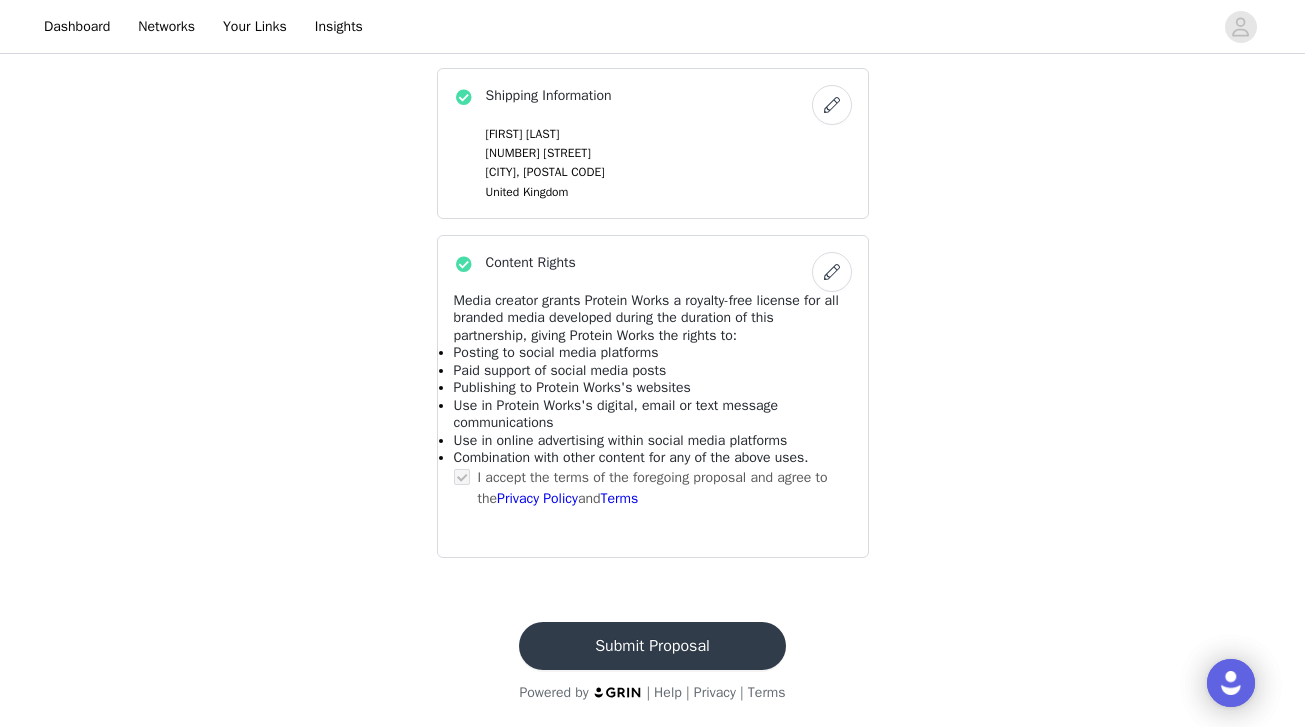 scroll, scrollTop: 0, scrollLeft: 0, axis: both 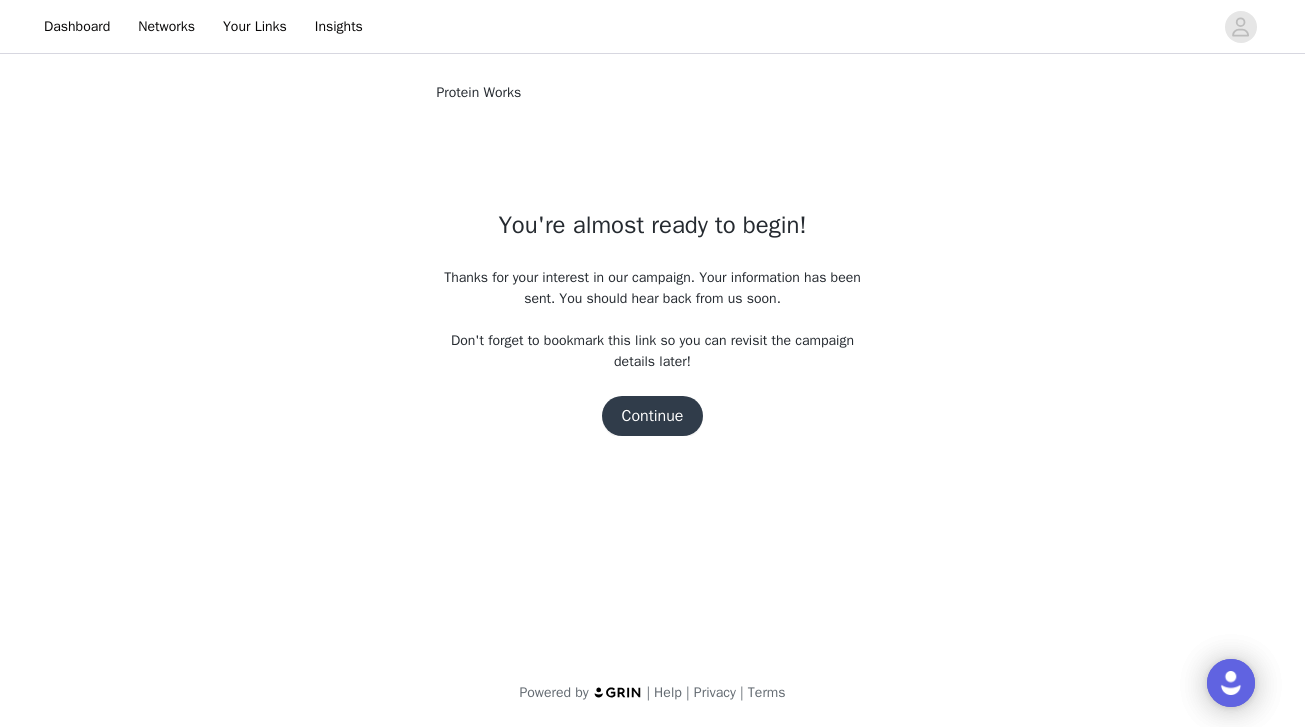 click on "Continue" at bounding box center [653, 416] 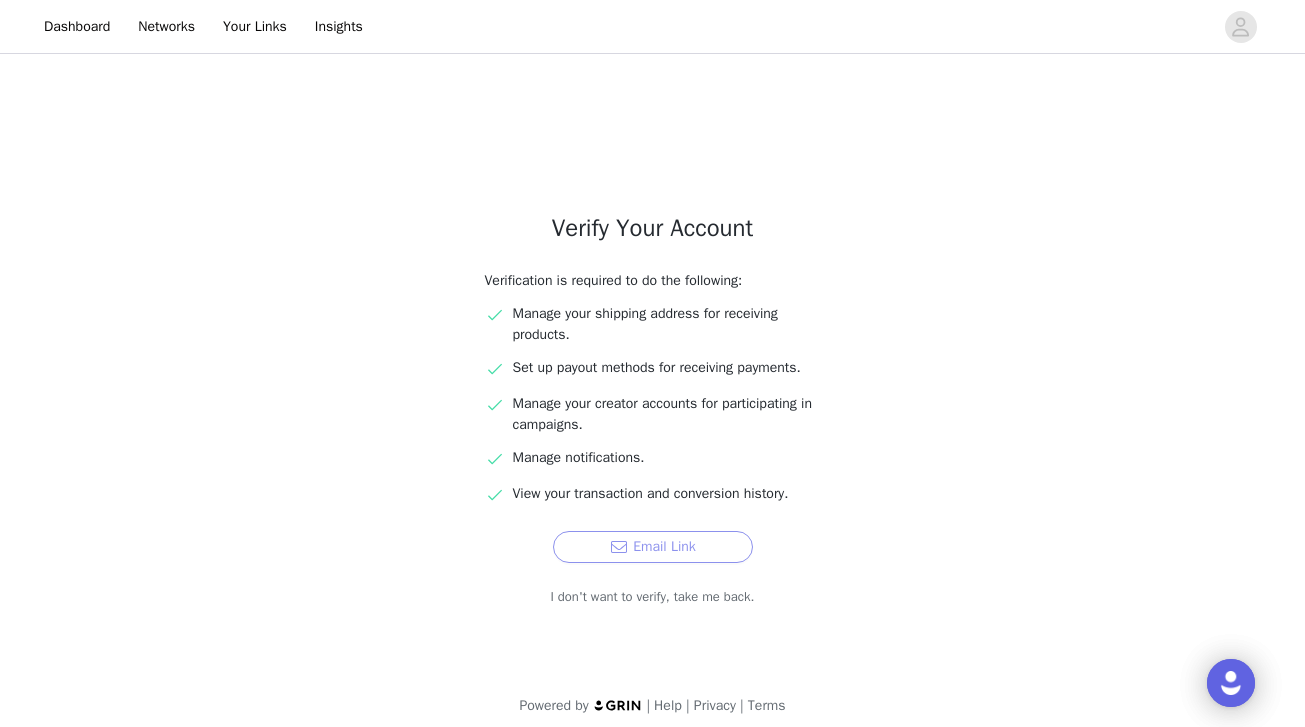 click on "Email Link" at bounding box center [653, 547] 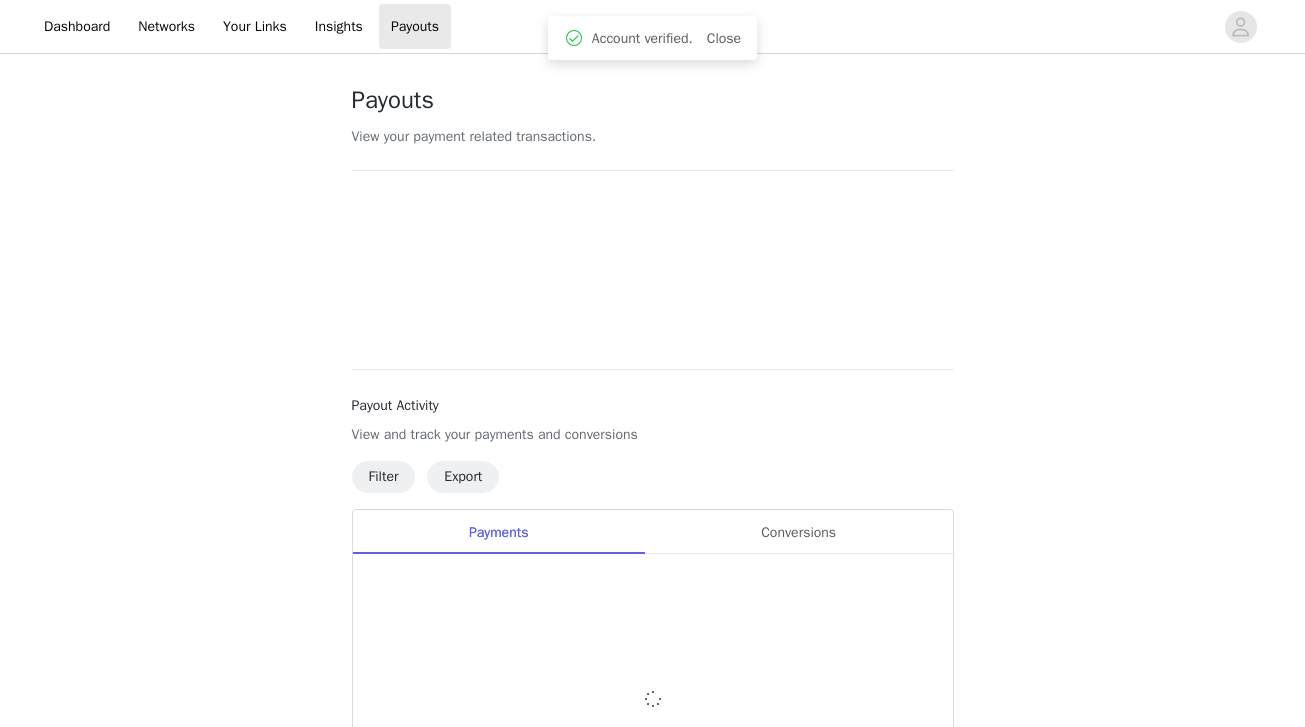 scroll, scrollTop: 0, scrollLeft: 0, axis: both 